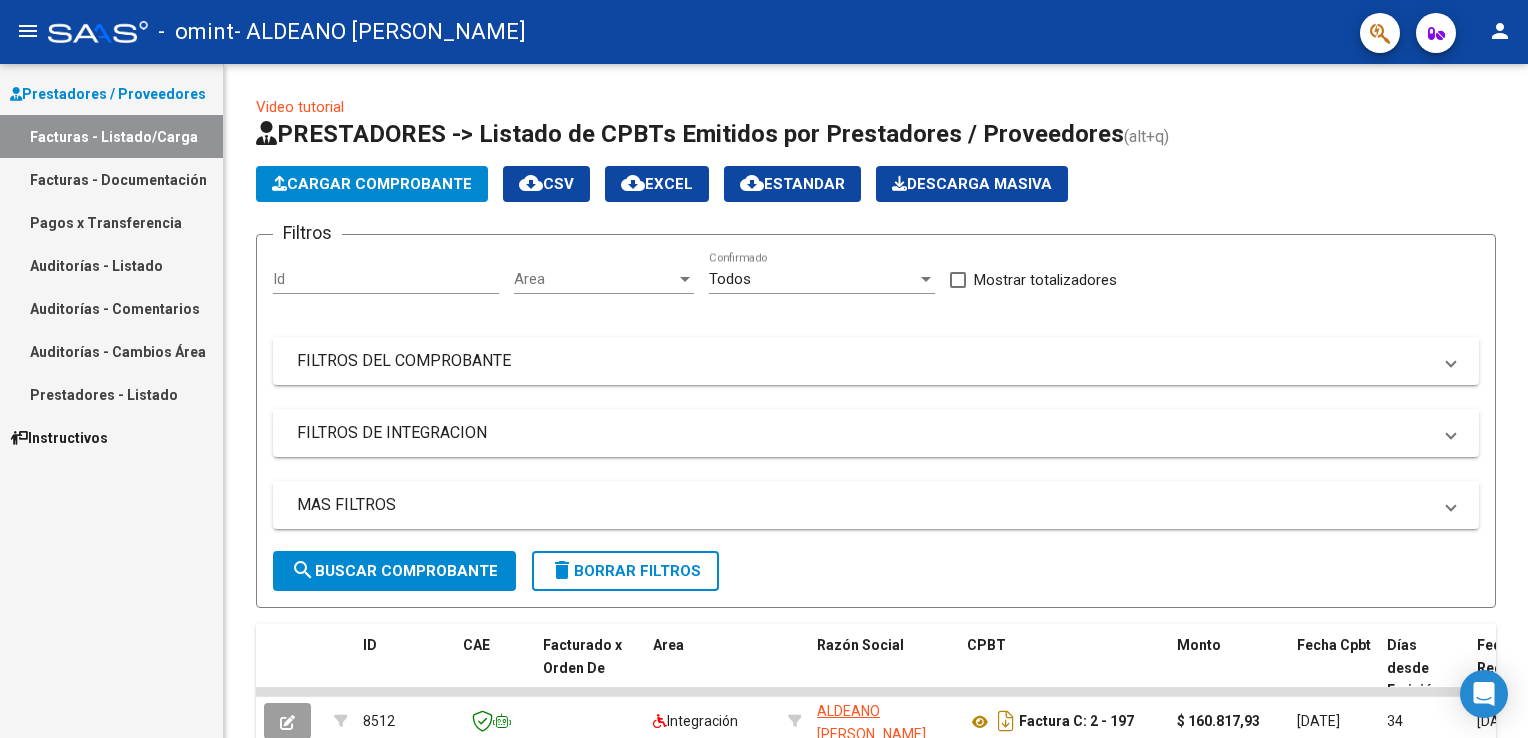 scroll, scrollTop: 0, scrollLeft: 0, axis: both 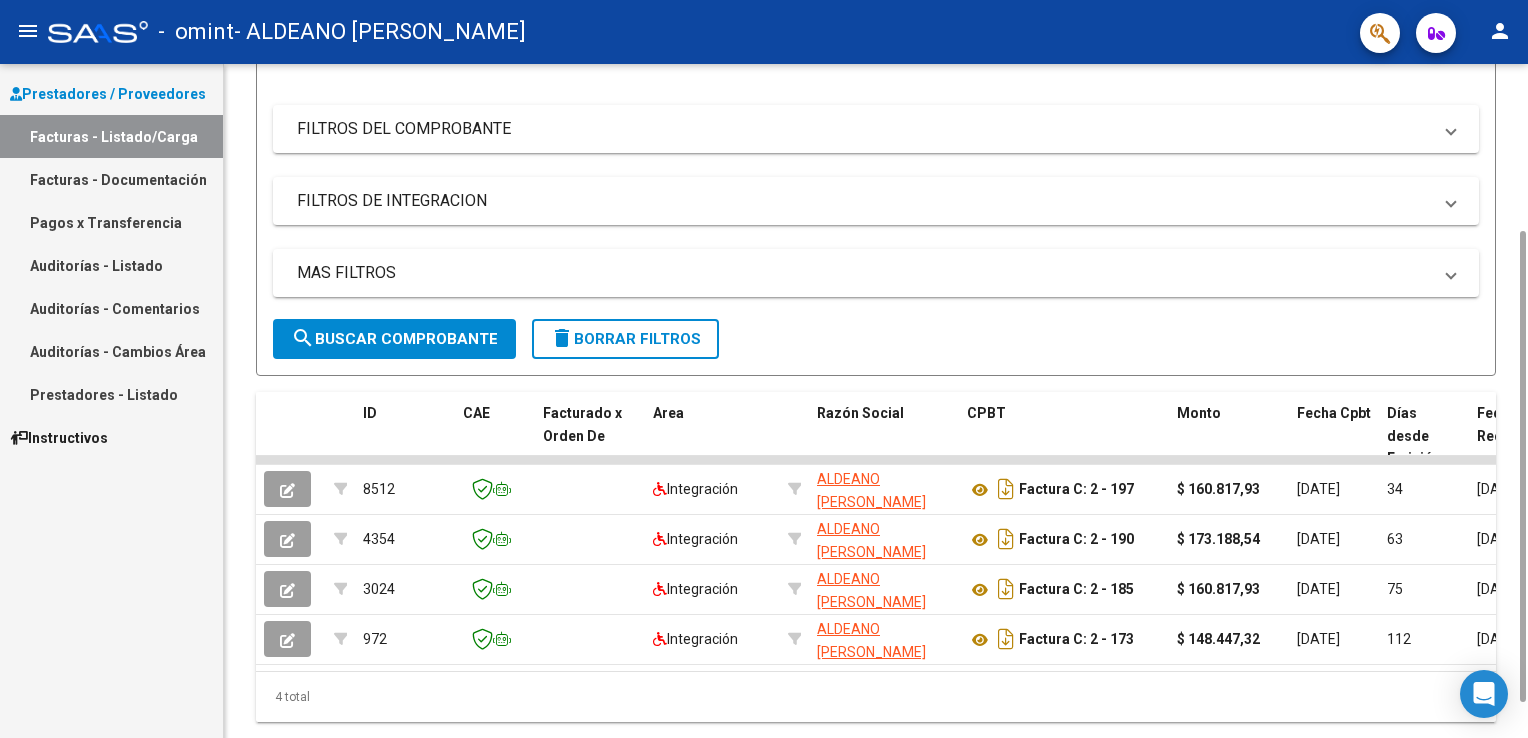 drag, startPoint x: 1524, startPoint y: 464, endPoint x: 1528, endPoint y: 675, distance: 211.03792 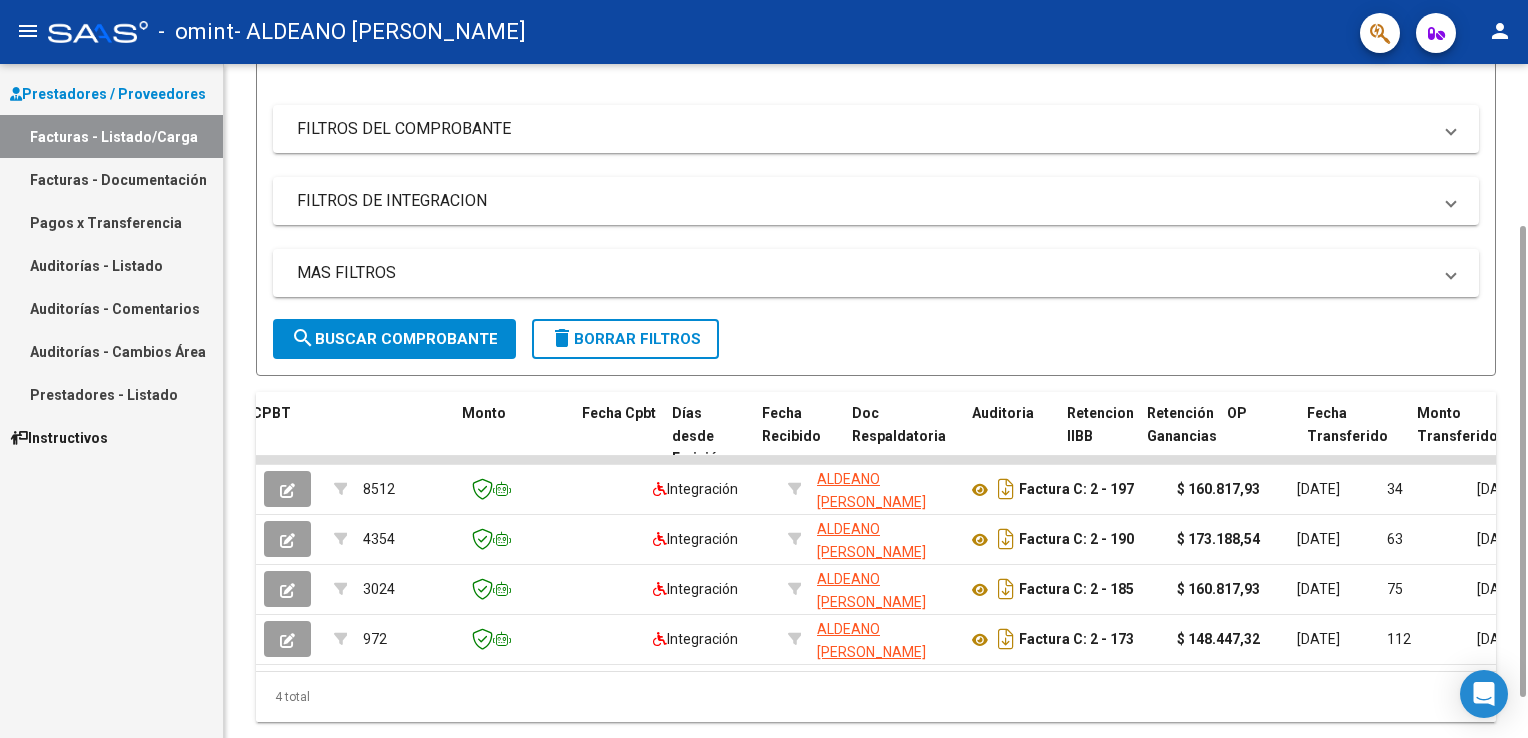 scroll, scrollTop: 0, scrollLeft: 717, axis: horizontal 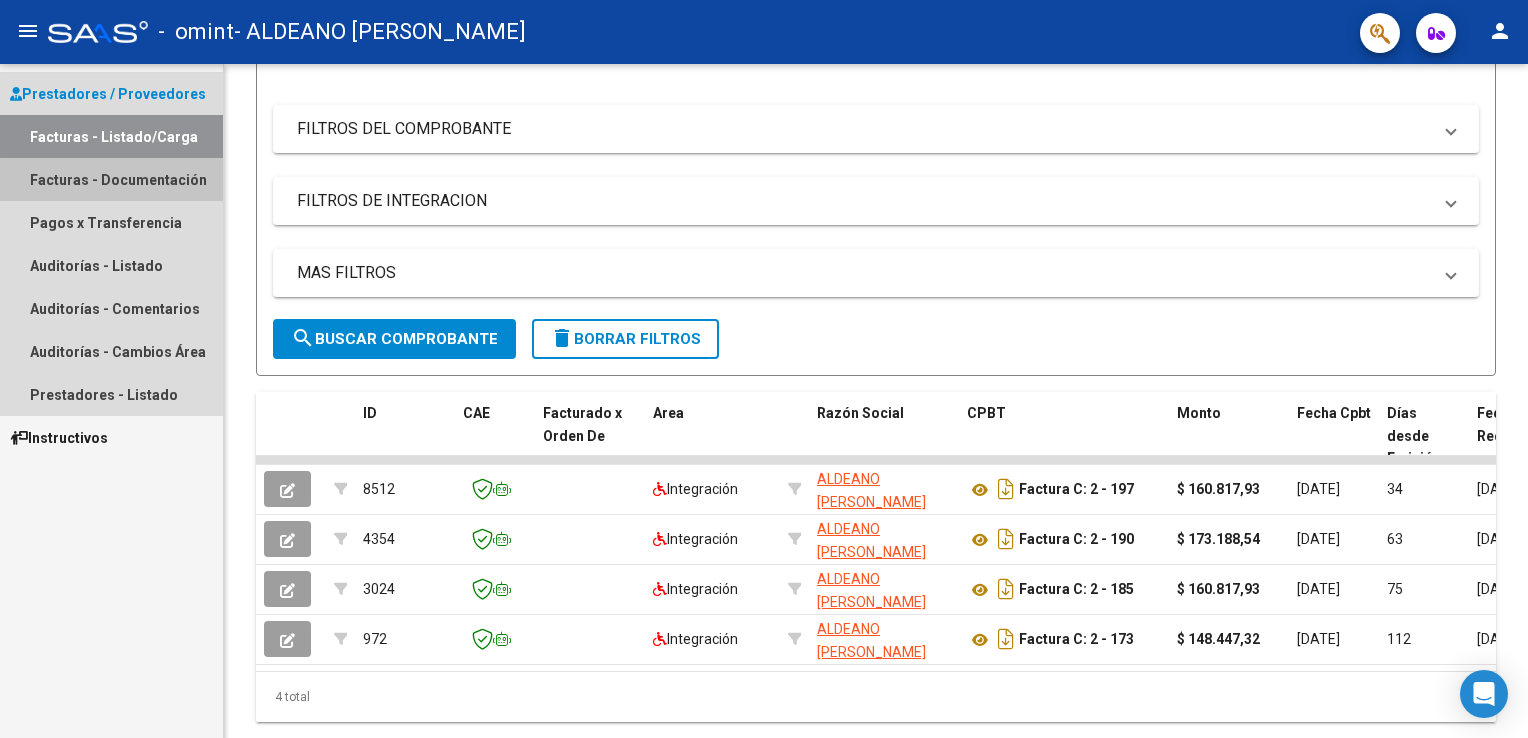 click on "Facturas - Documentación" at bounding box center [111, 179] 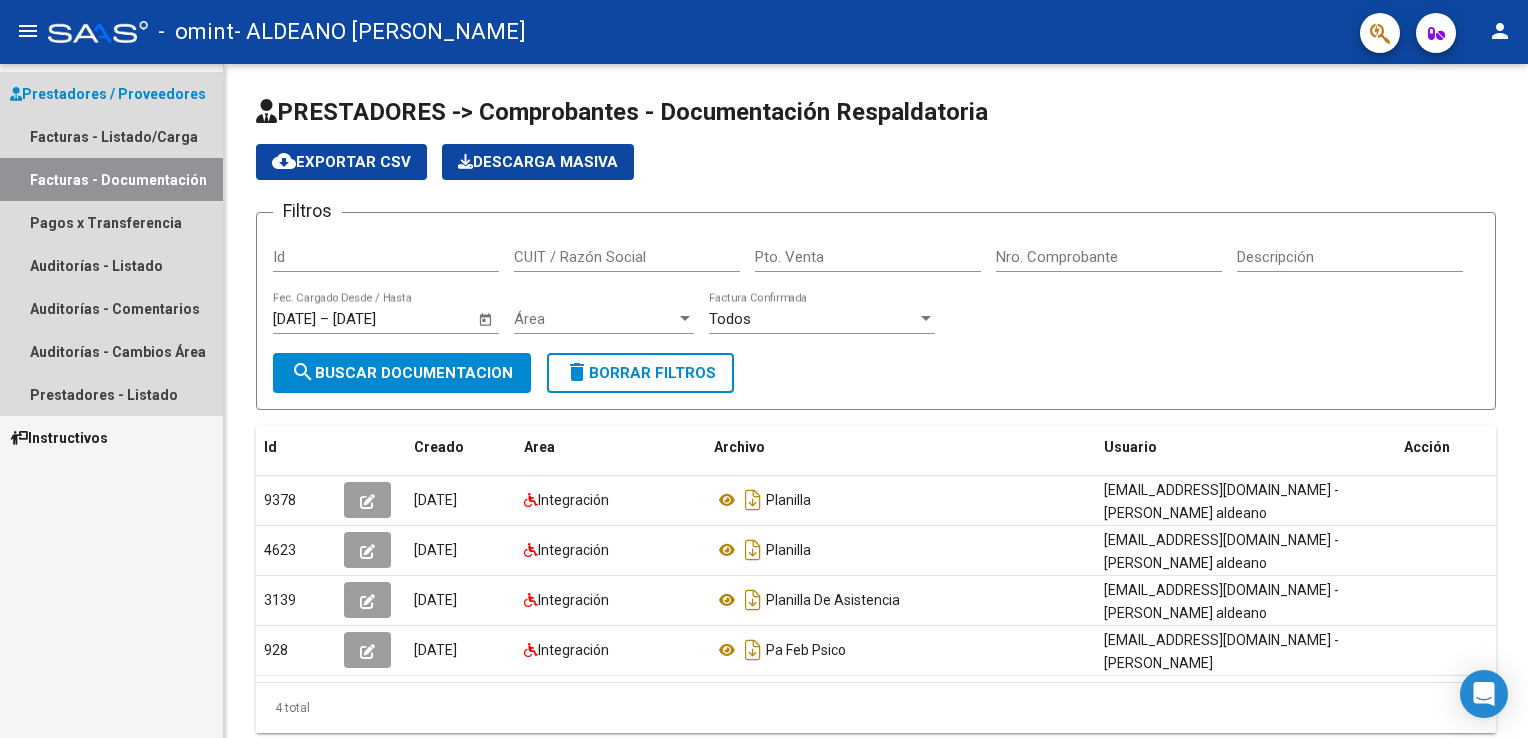 click on "Prestadores / Proveedores" at bounding box center (108, 94) 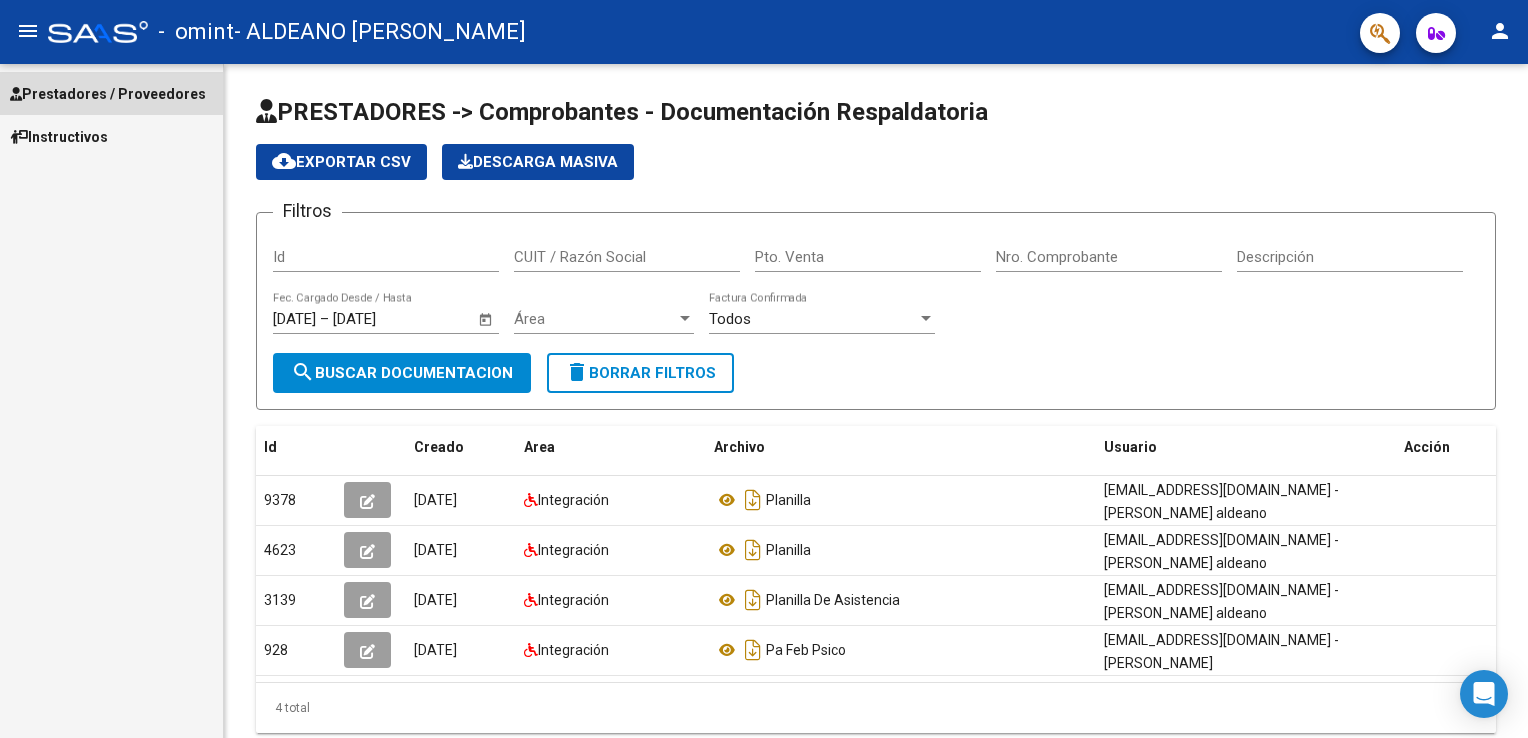 click on "Prestadores / Proveedores" at bounding box center (111, 93) 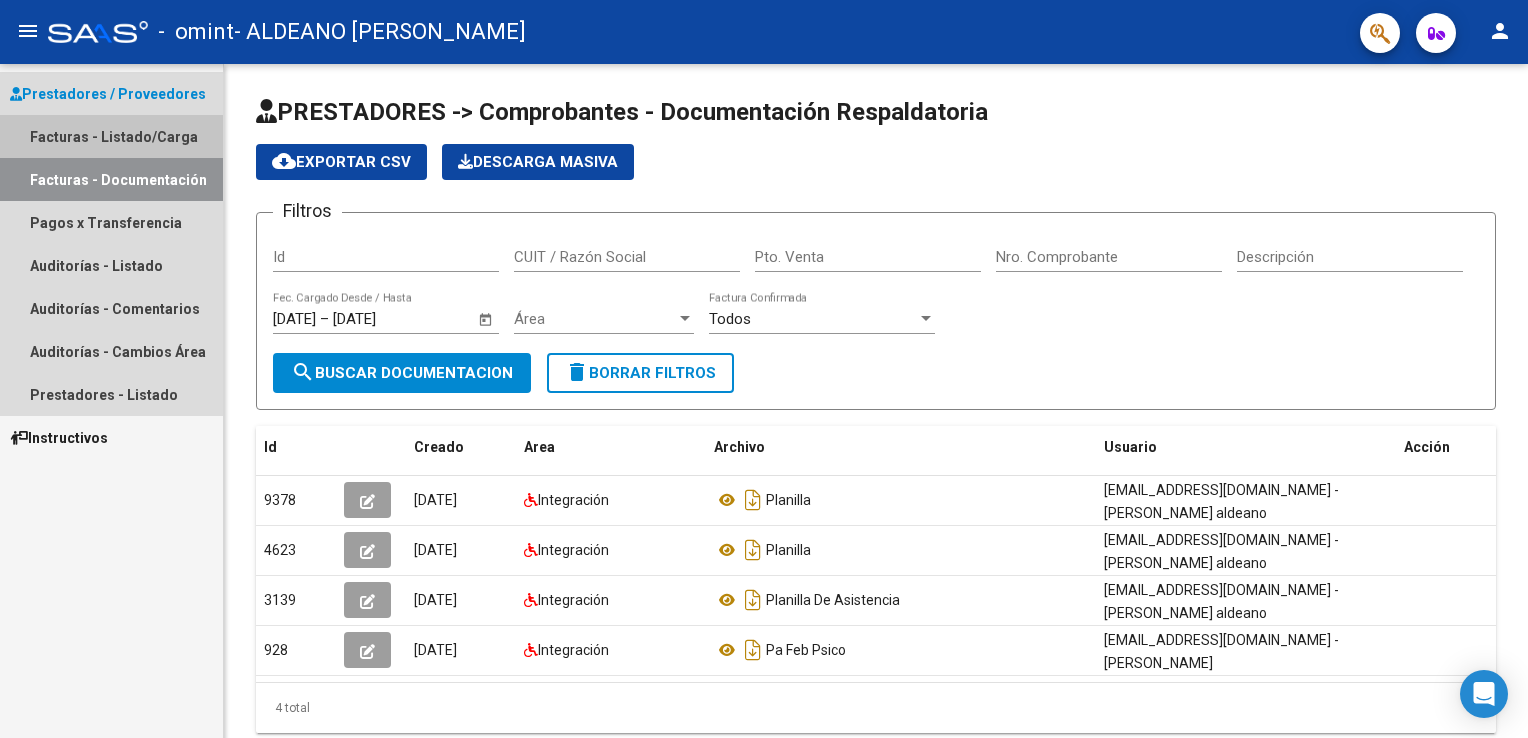 click on "Facturas - Listado/Carga" at bounding box center (111, 136) 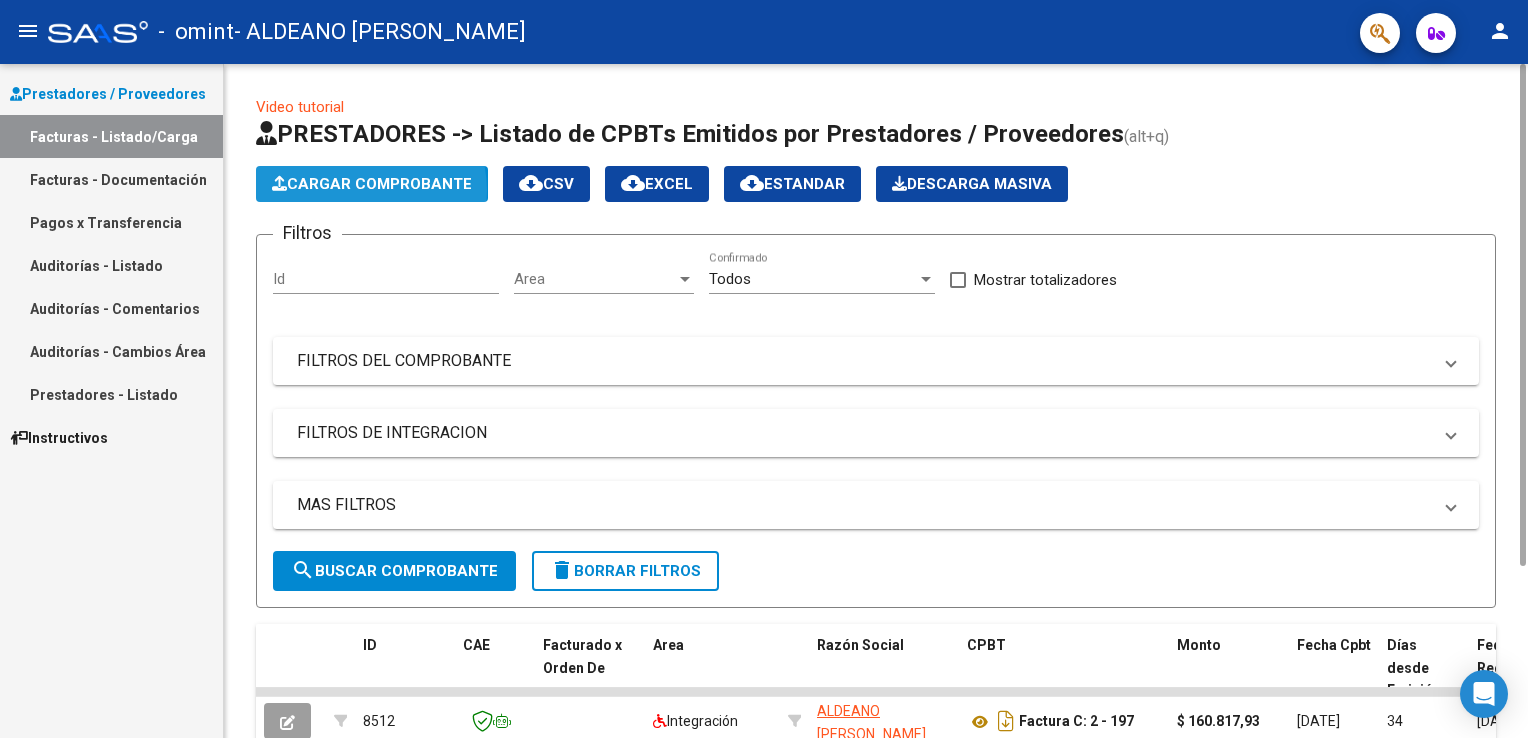 click on "Cargar Comprobante" 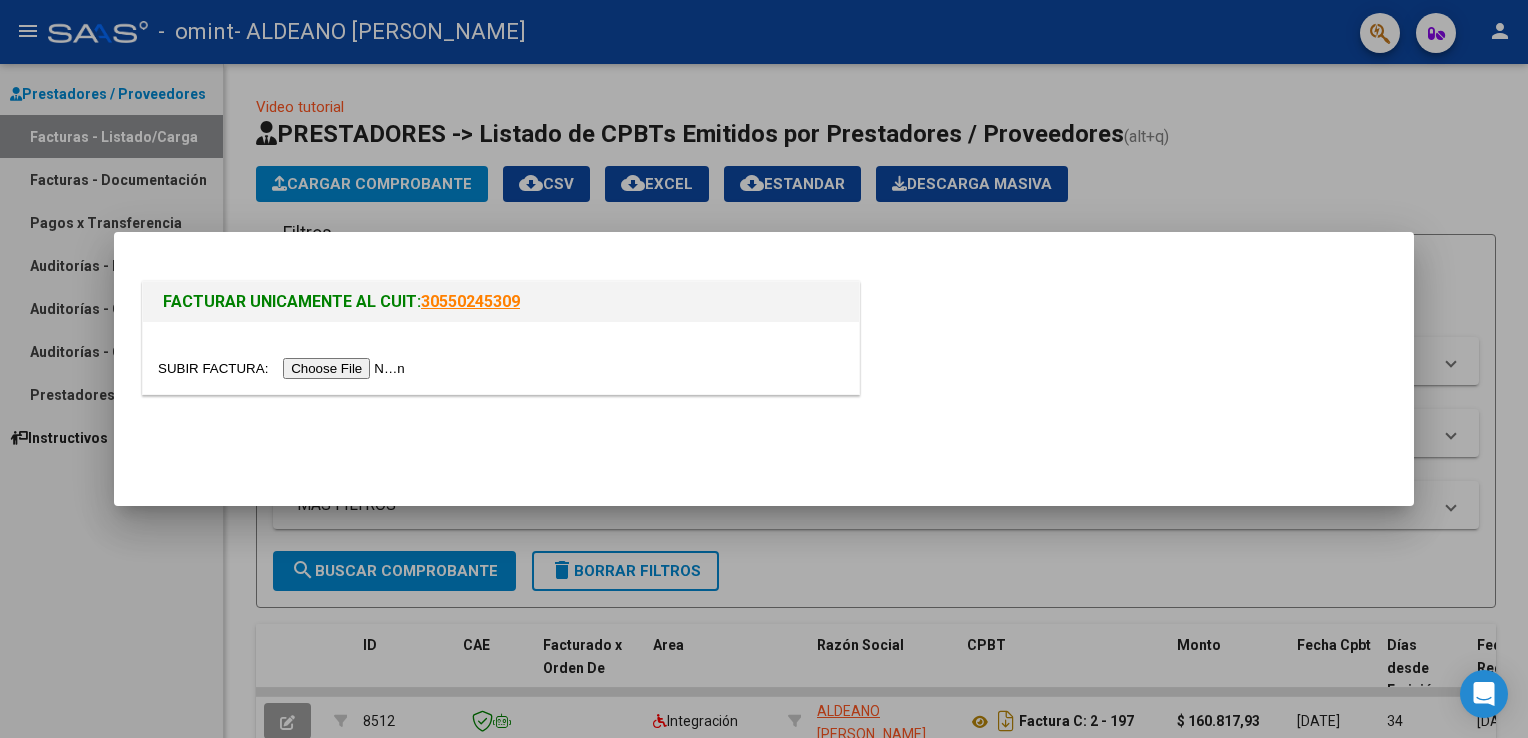 click at bounding box center [284, 368] 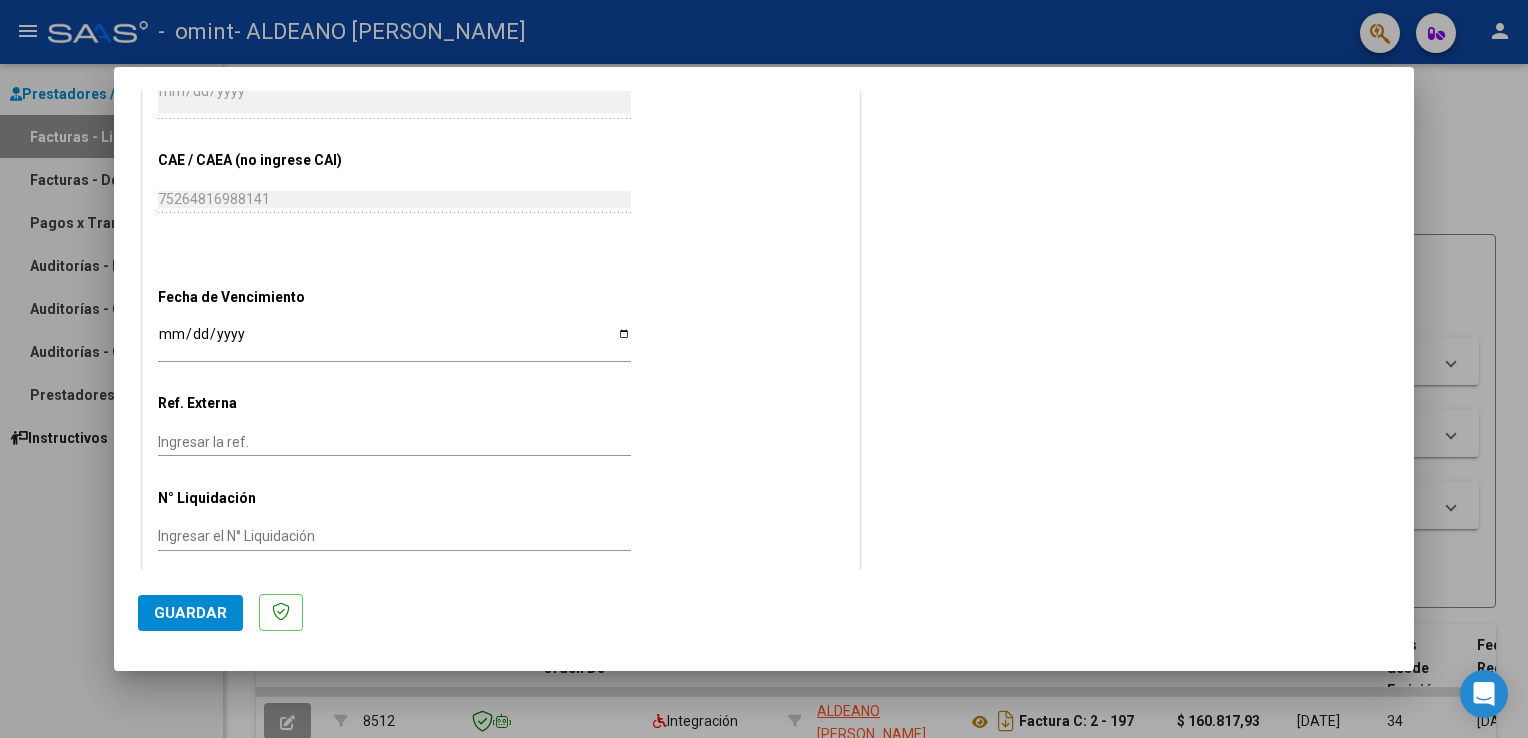 scroll, scrollTop: 1139, scrollLeft: 0, axis: vertical 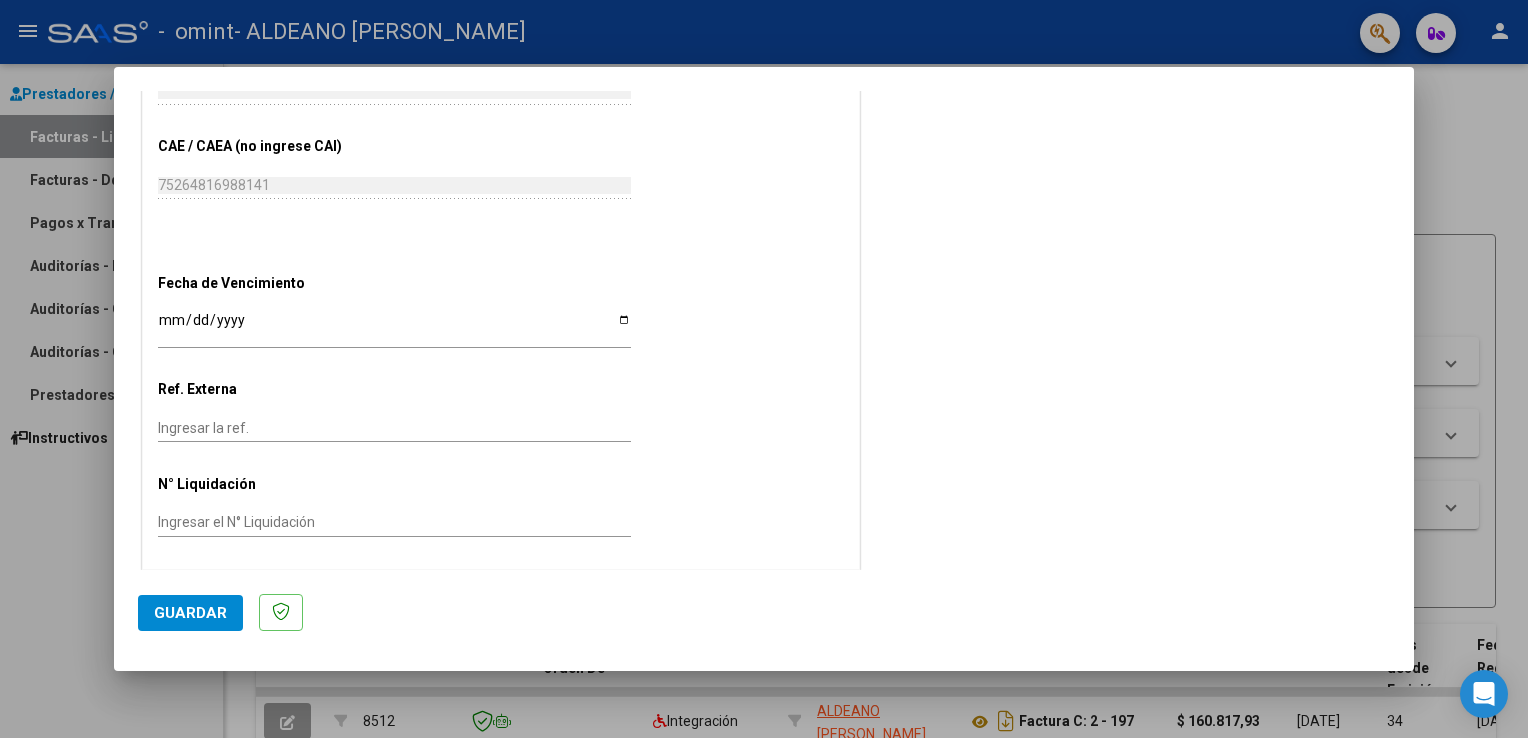 click on "Guardar" 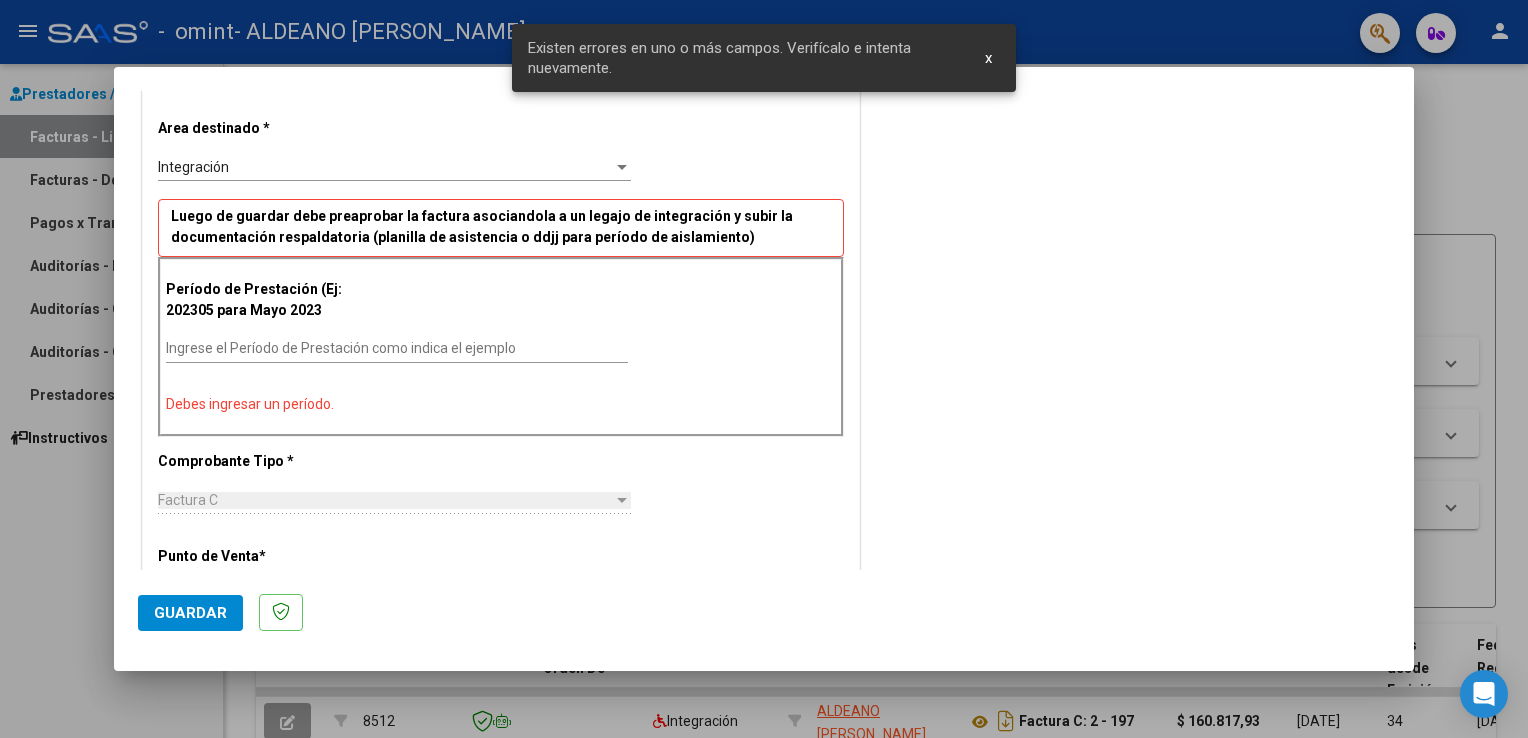 scroll, scrollTop: 385, scrollLeft: 0, axis: vertical 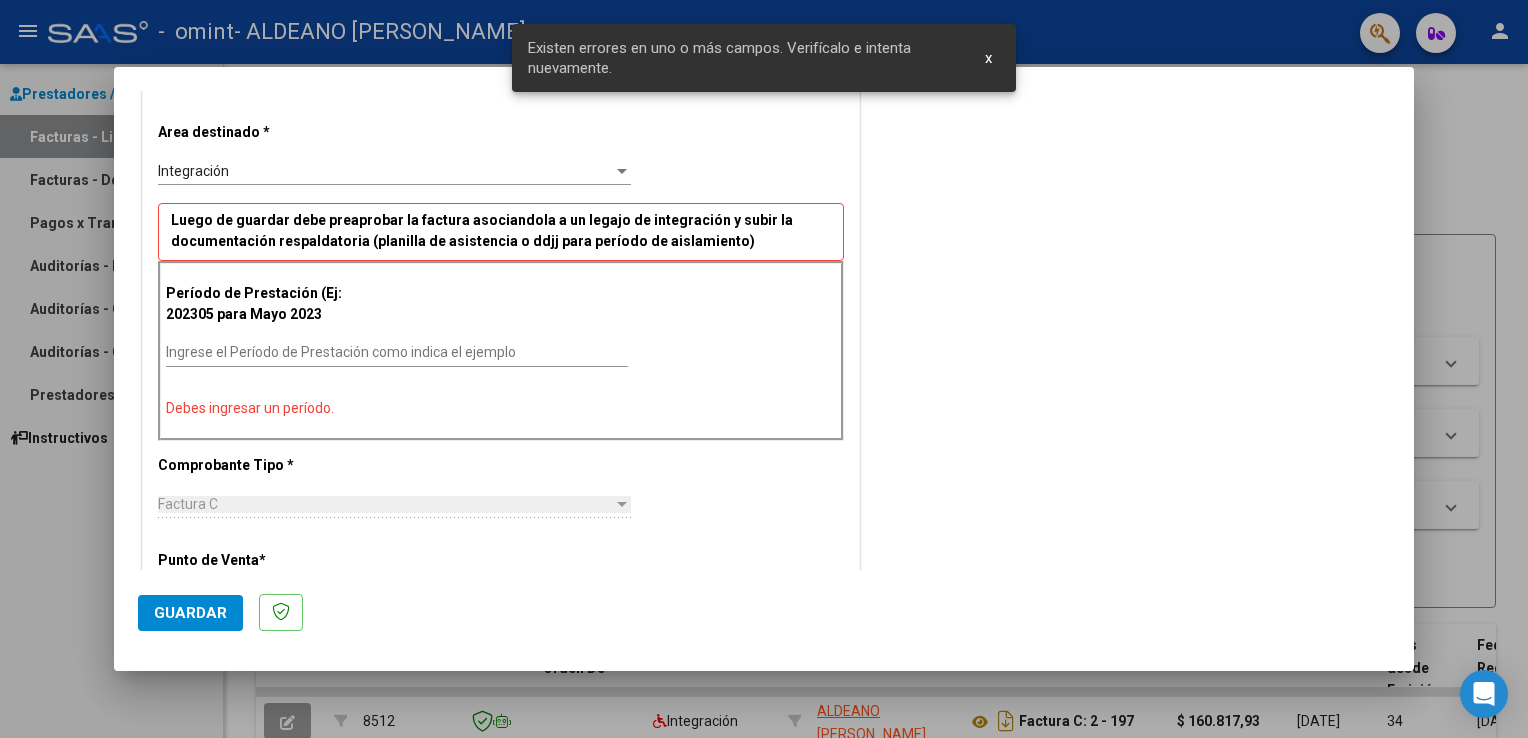 click on "Ingrese el Período de Prestación como indica el ejemplo" at bounding box center [397, 353] 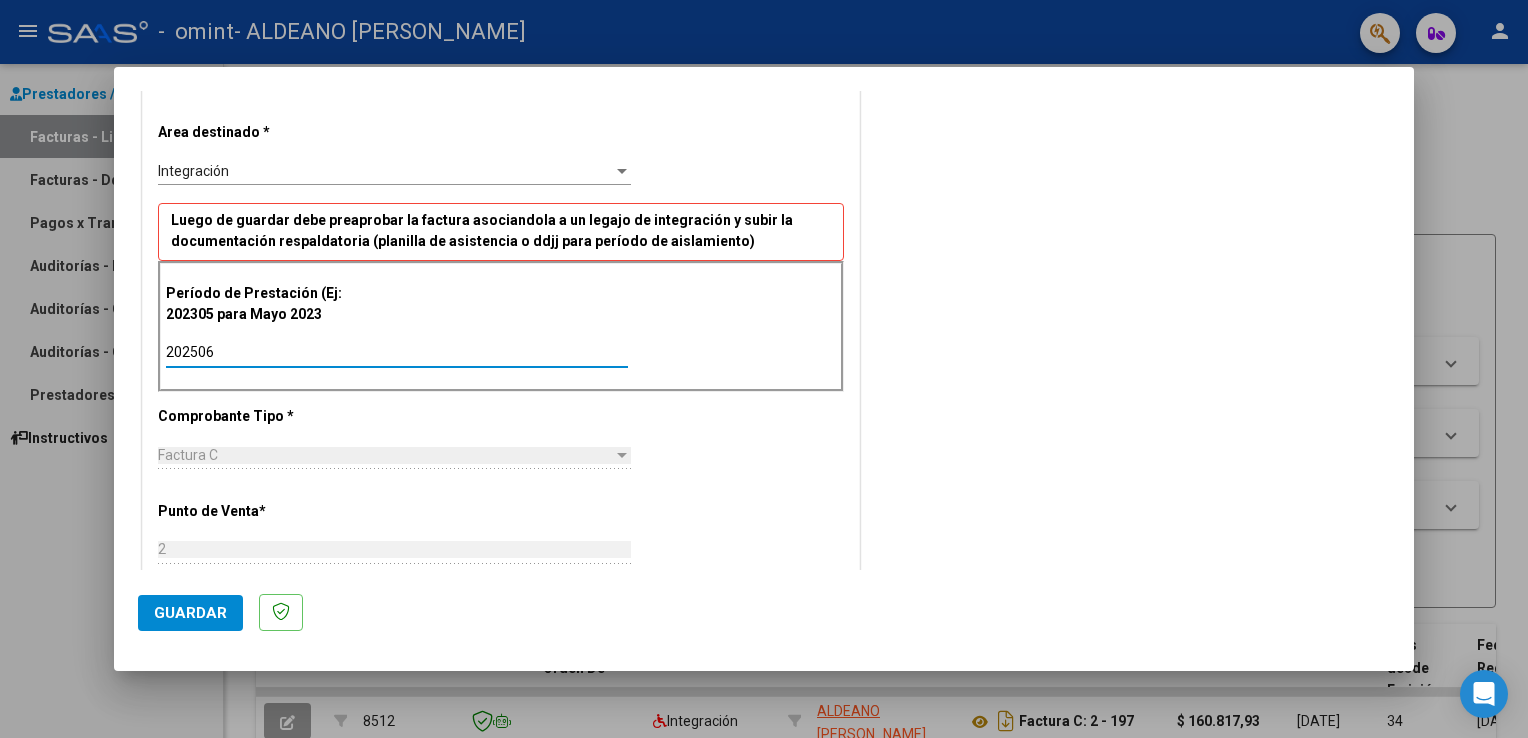 type on "202506" 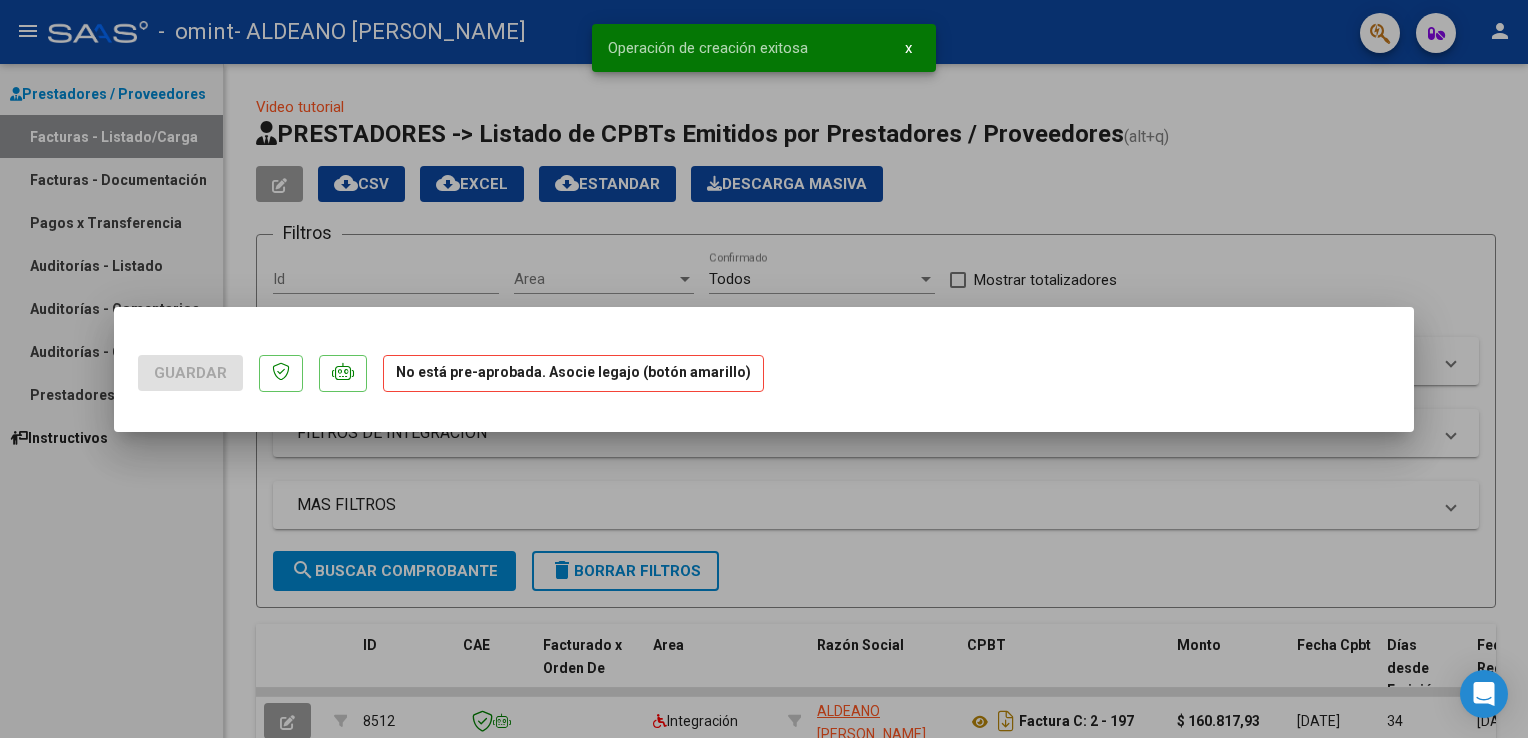 scroll, scrollTop: 0, scrollLeft: 0, axis: both 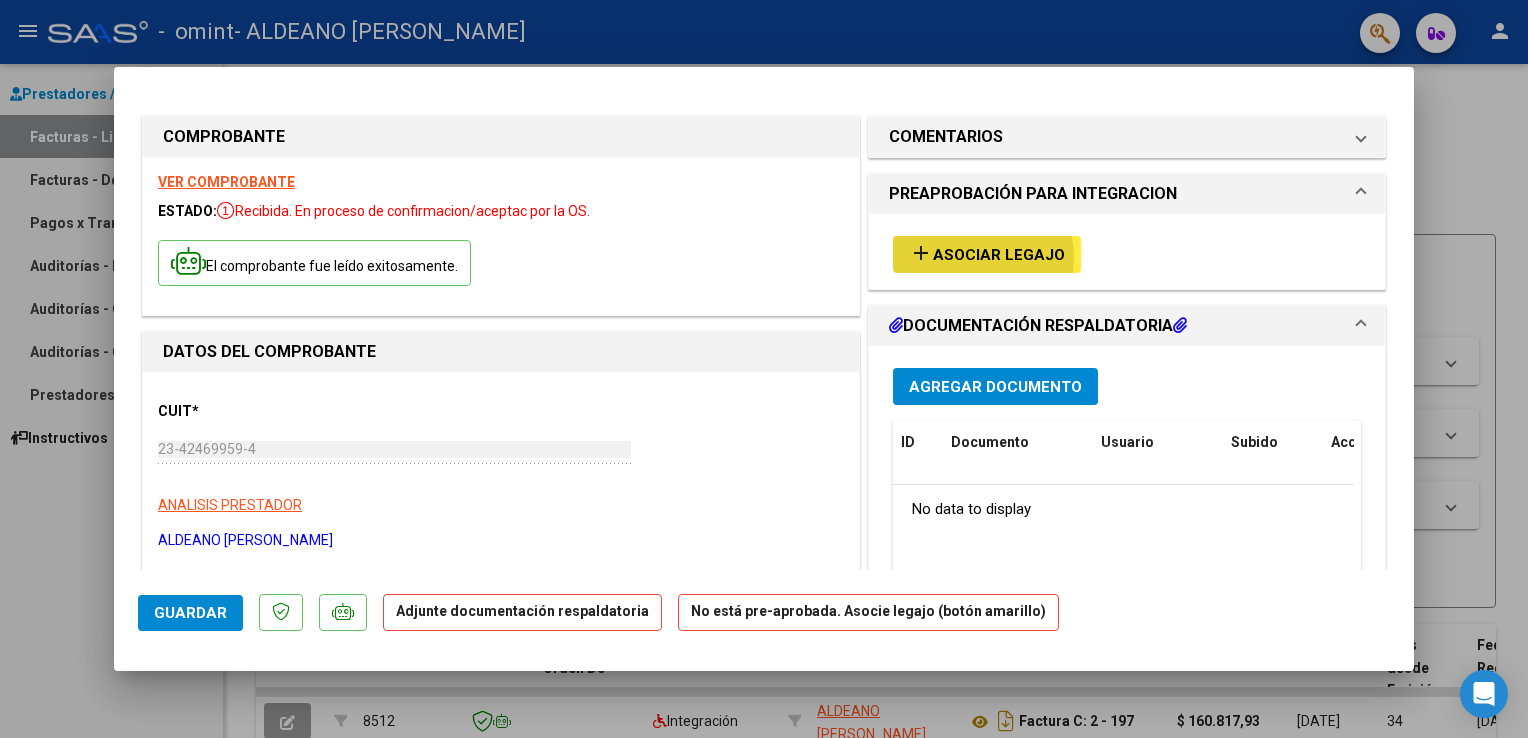 click on "Asociar Legajo" at bounding box center [999, 255] 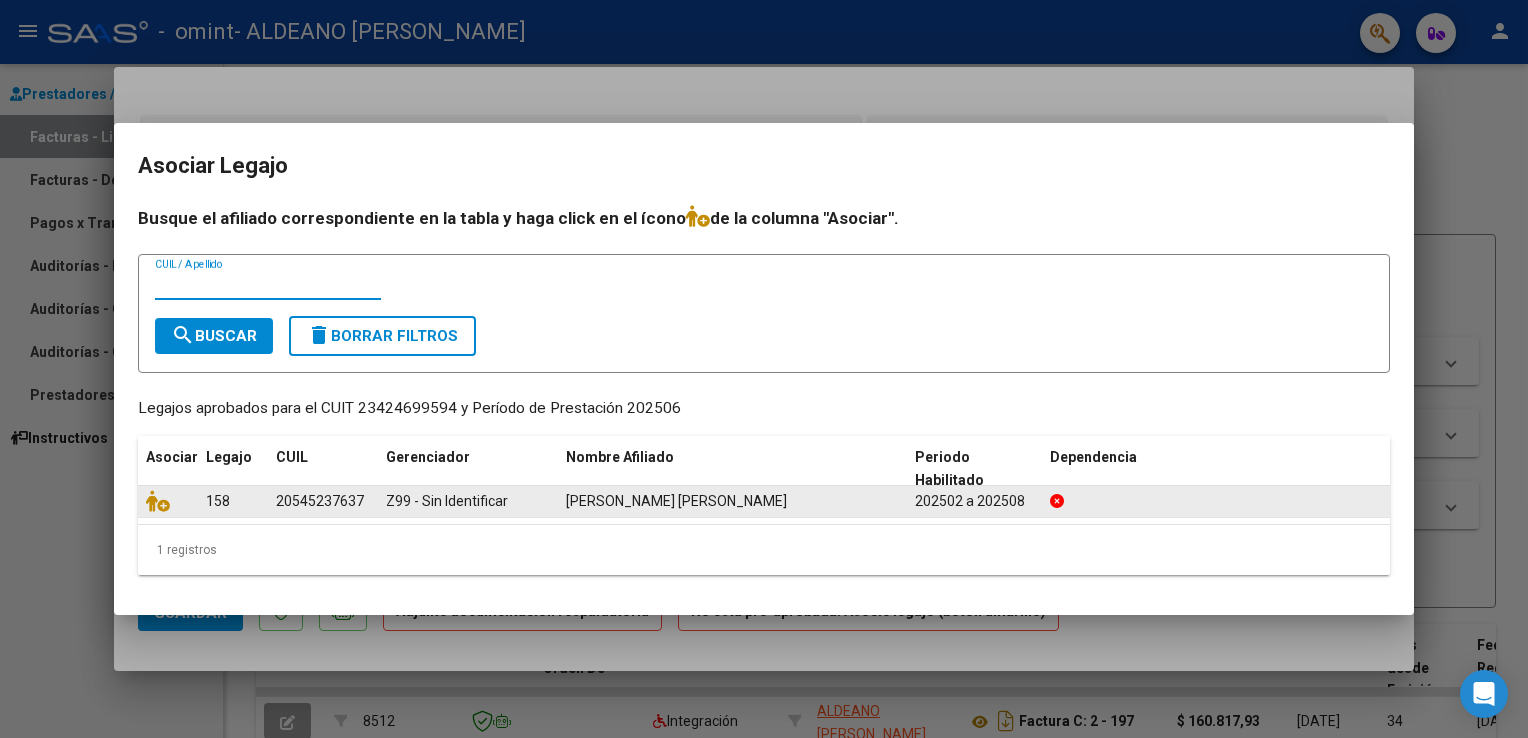 click on "20545237637" 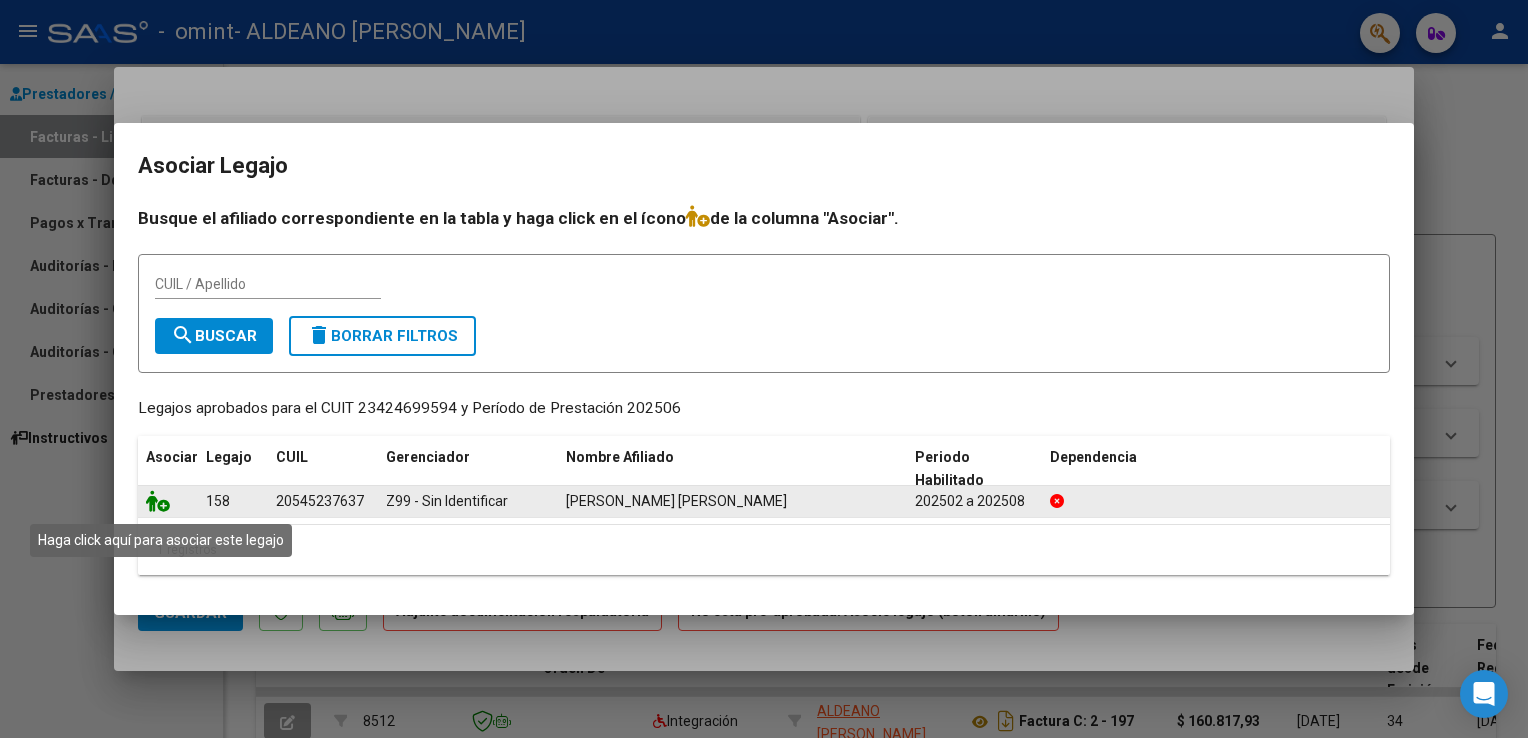 click 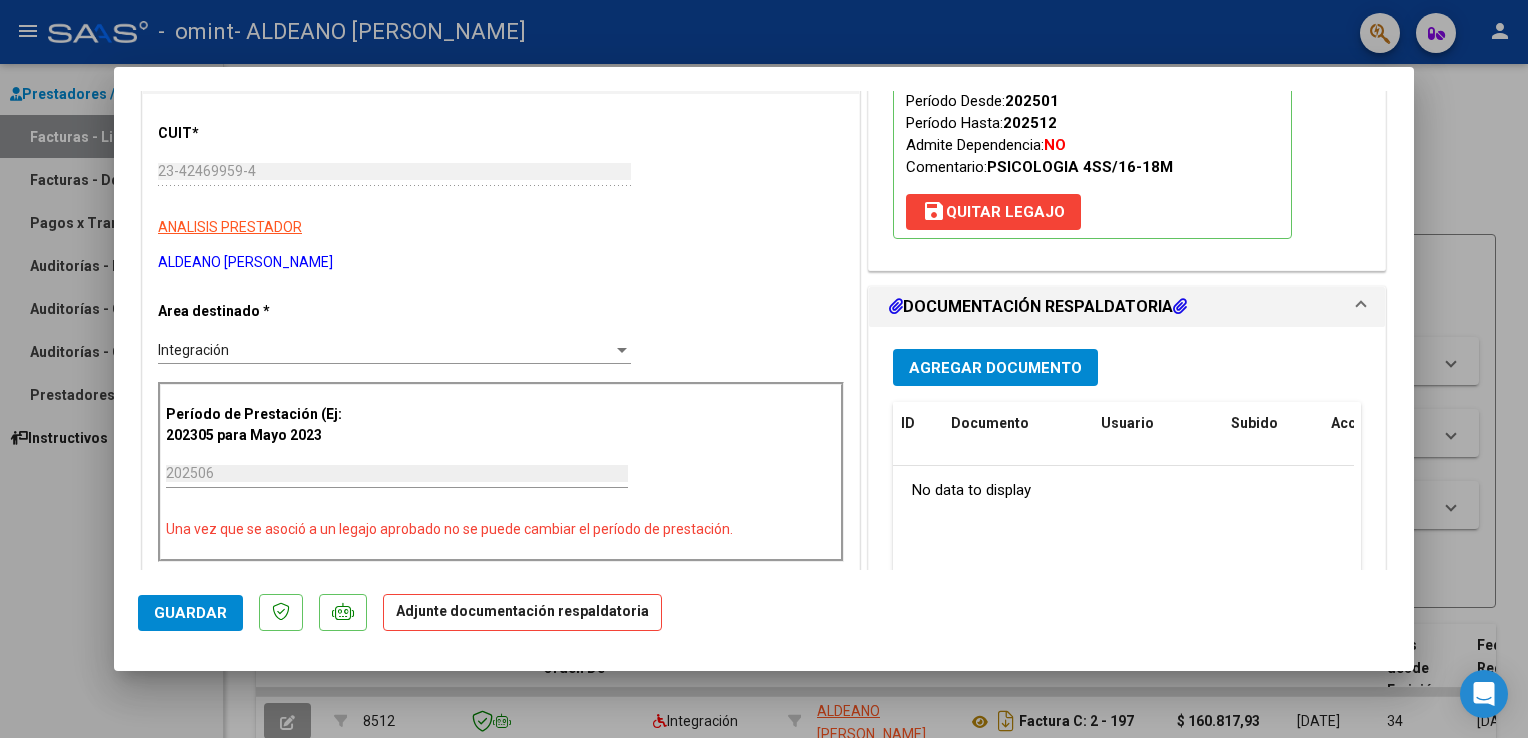 scroll, scrollTop: 237, scrollLeft: 0, axis: vertical 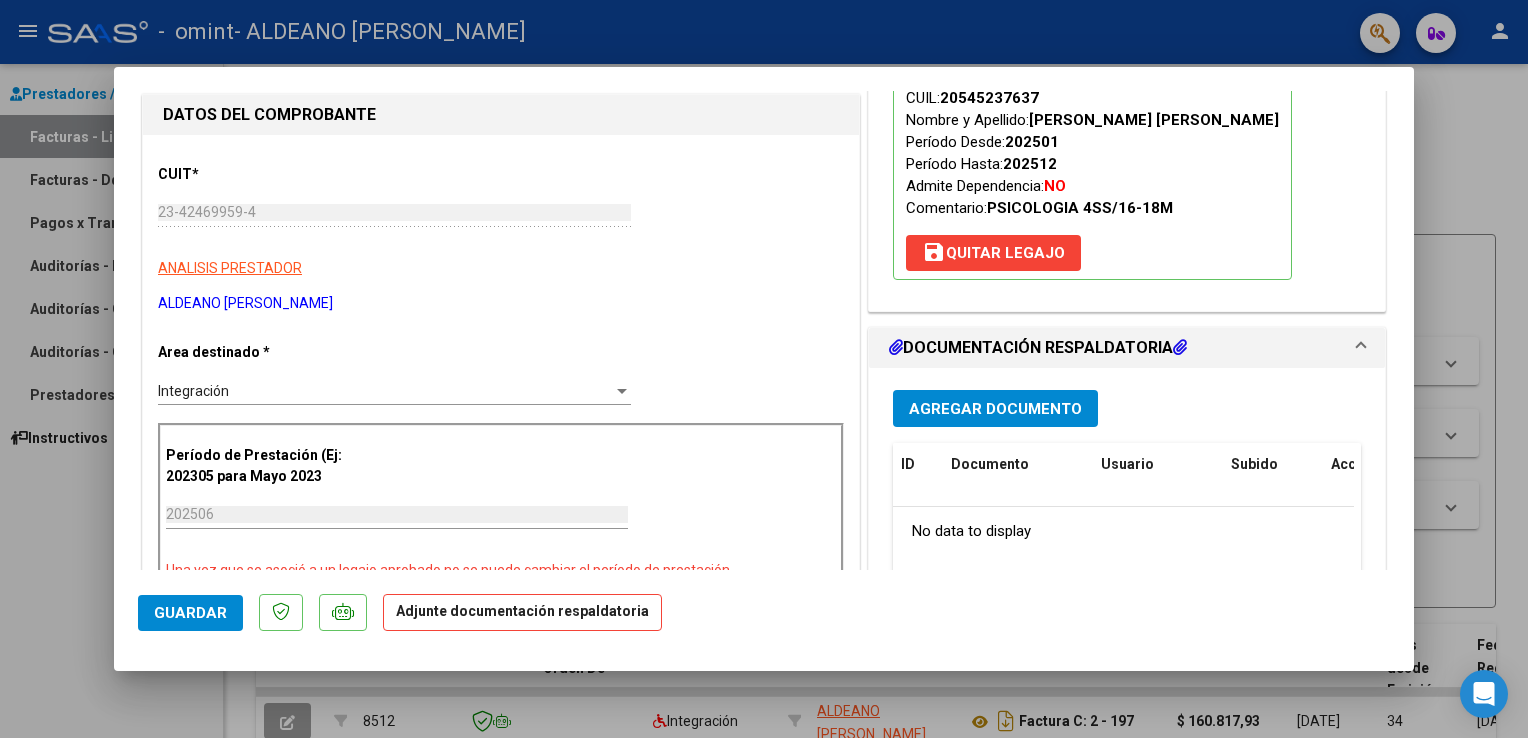 click on "Agregar Documento" at bounding box center [995, 409] 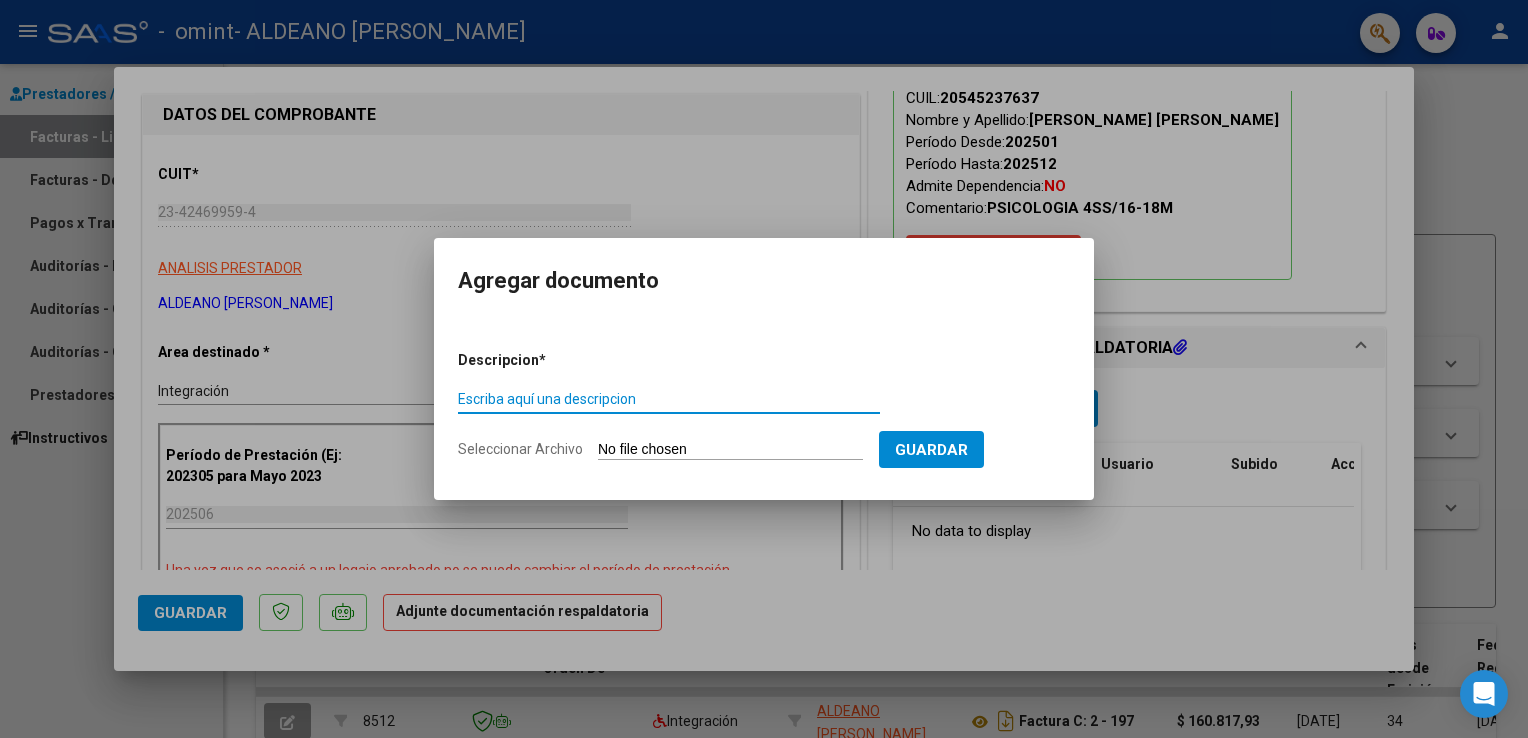 click on "Escriba aquí una descripcion" at bounding box center [669, 399] 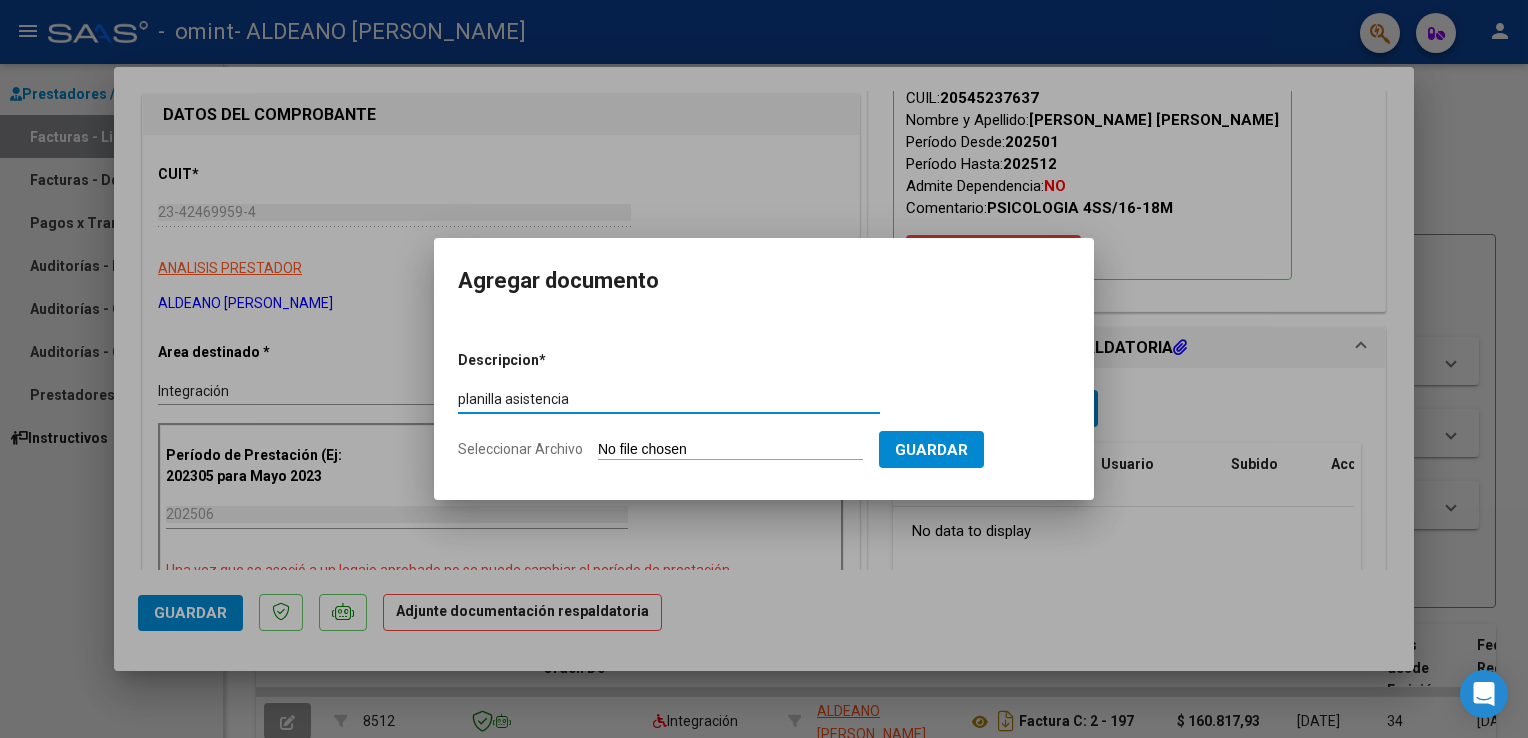 type on "planilla asistencia" 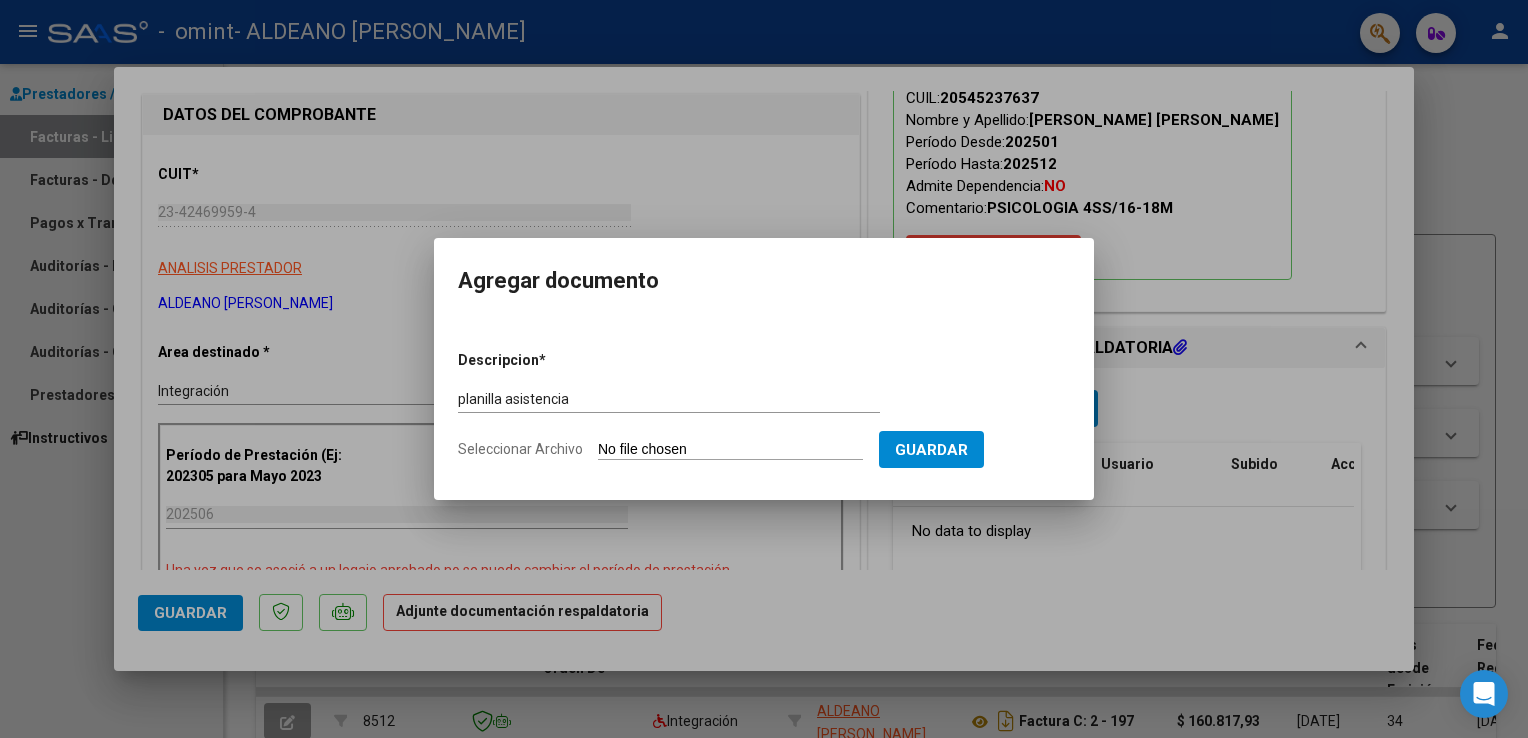 click on "Seleccionar Archivo" at bounding box center [730, 450] 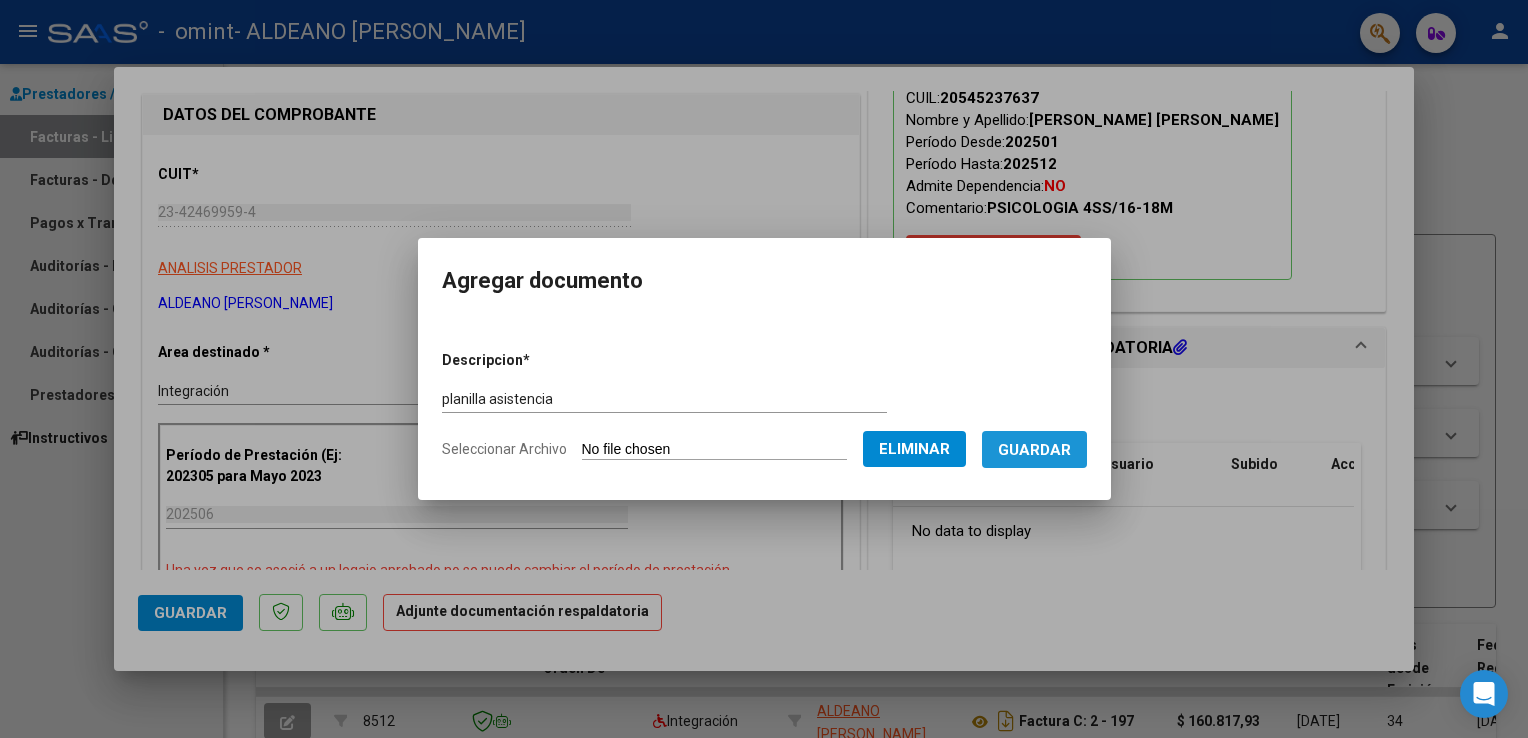 click on "Guardar" at bounding box center (1034, 450) 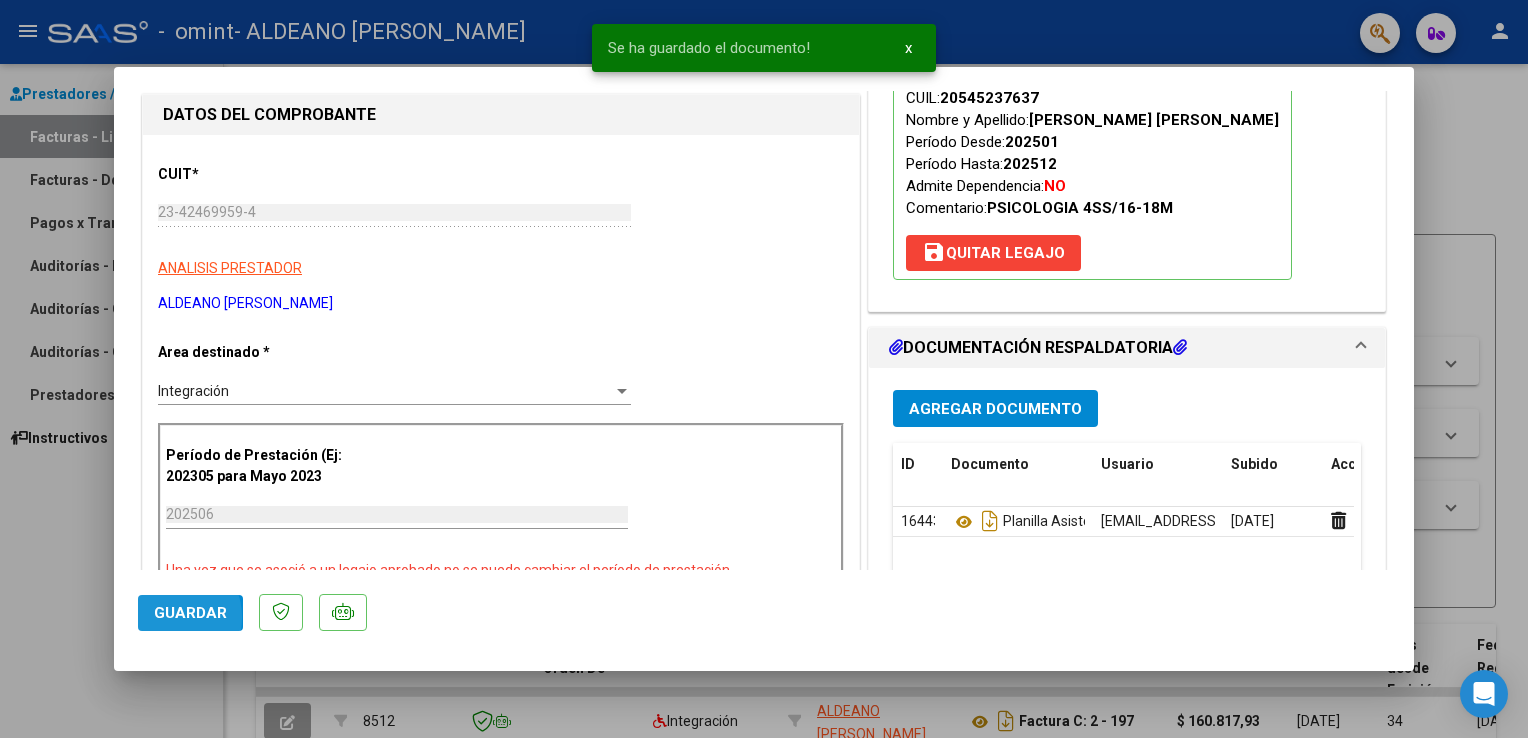 click on "Guardar" 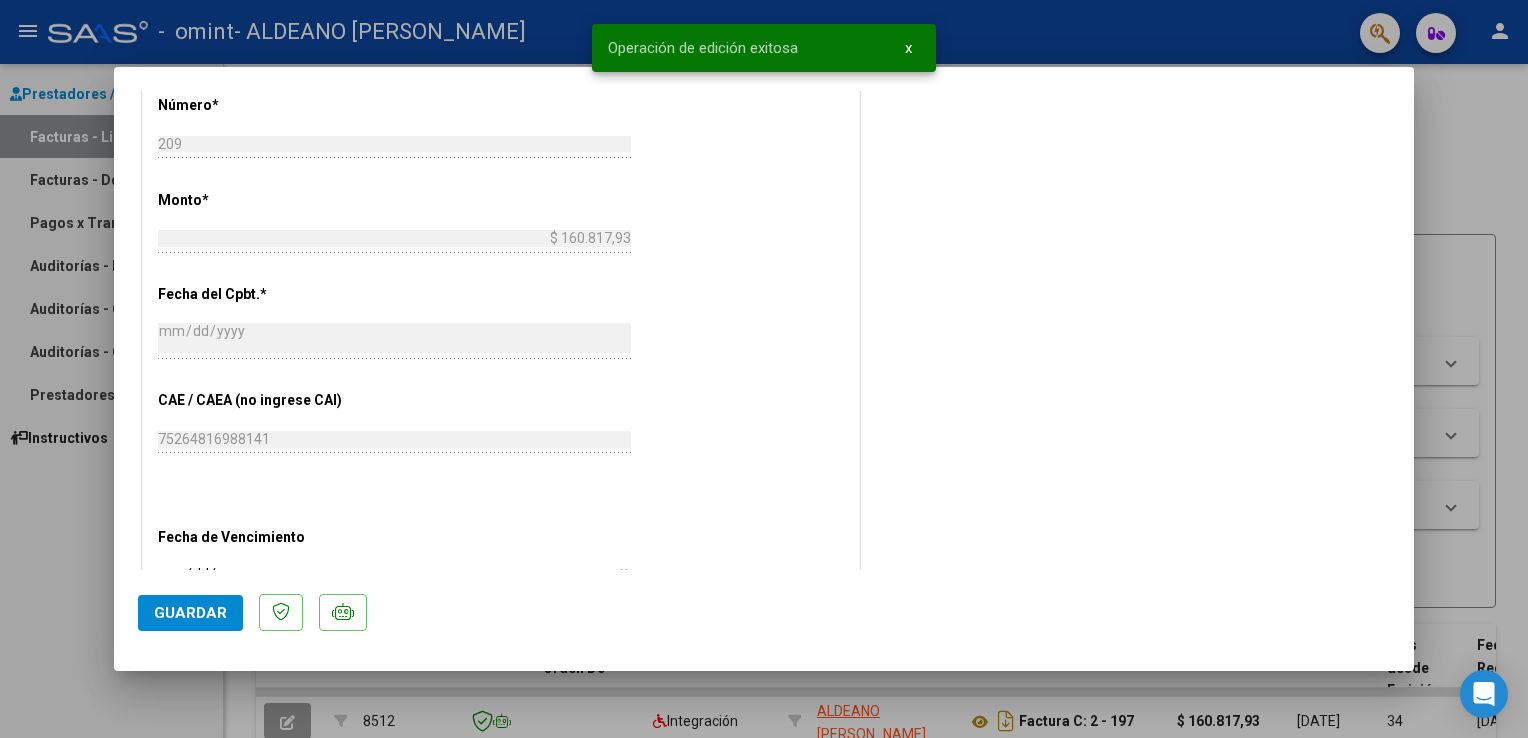 scroll, scrollTop: 1202, scrollLeft: 0, axis: vertical 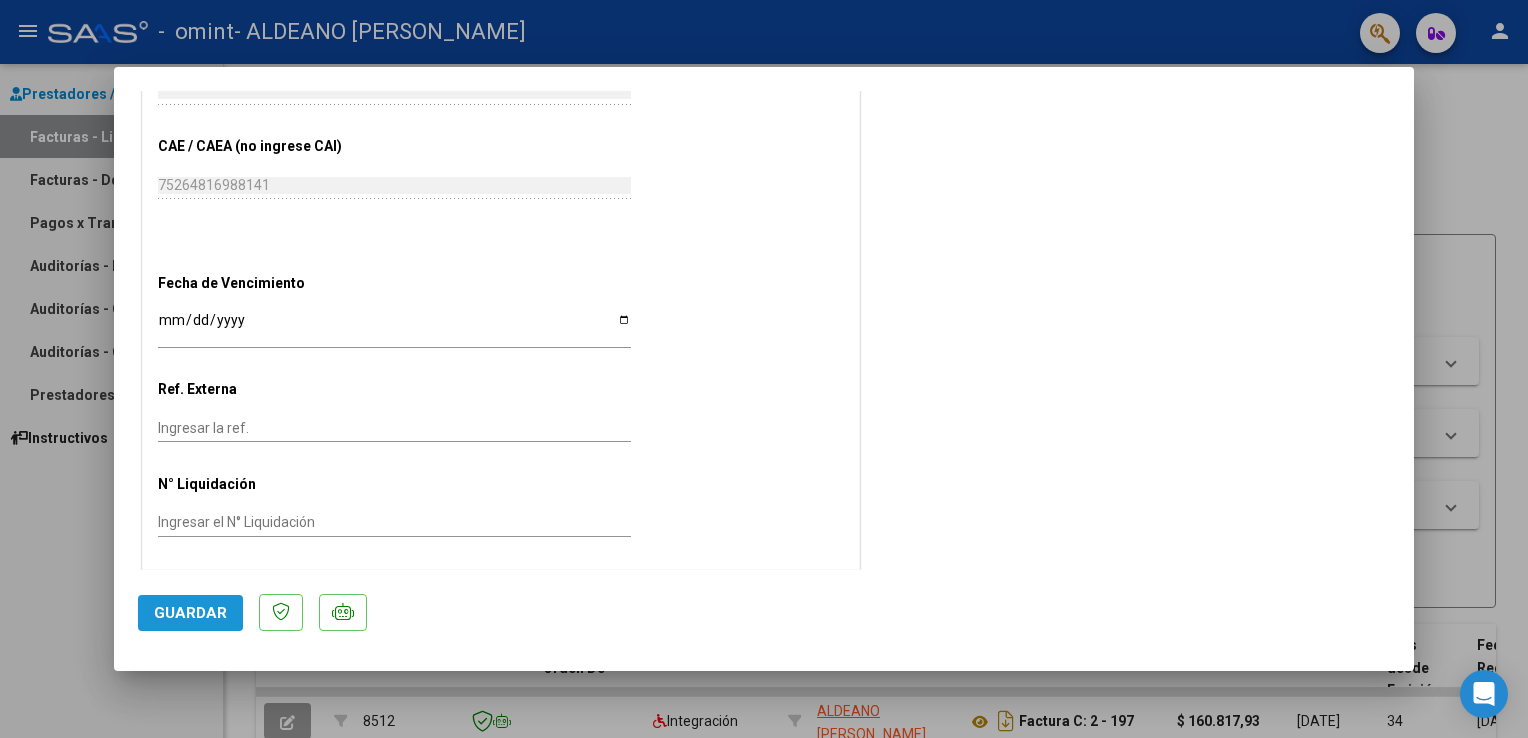 click on "Guardar" 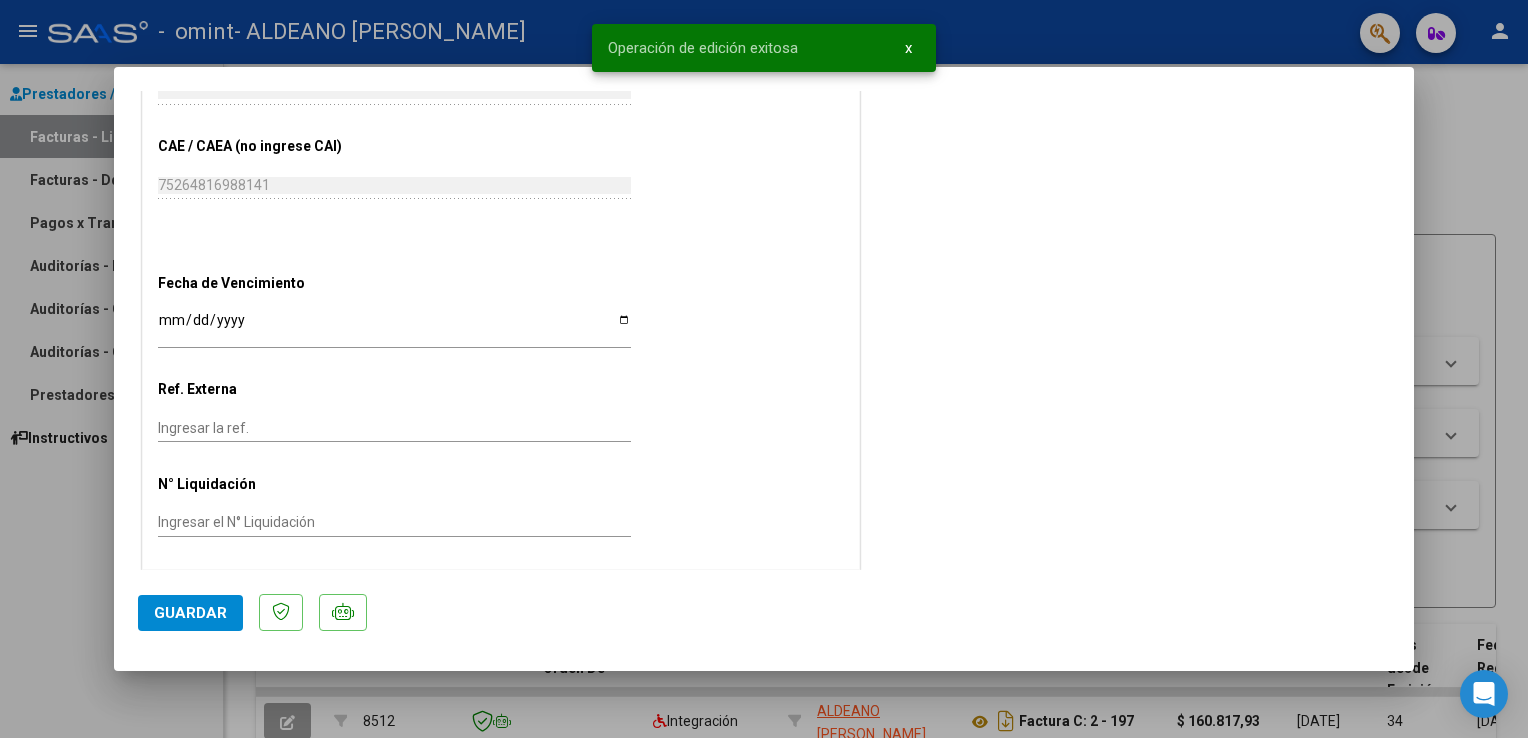click at bounding box center (764, 369) 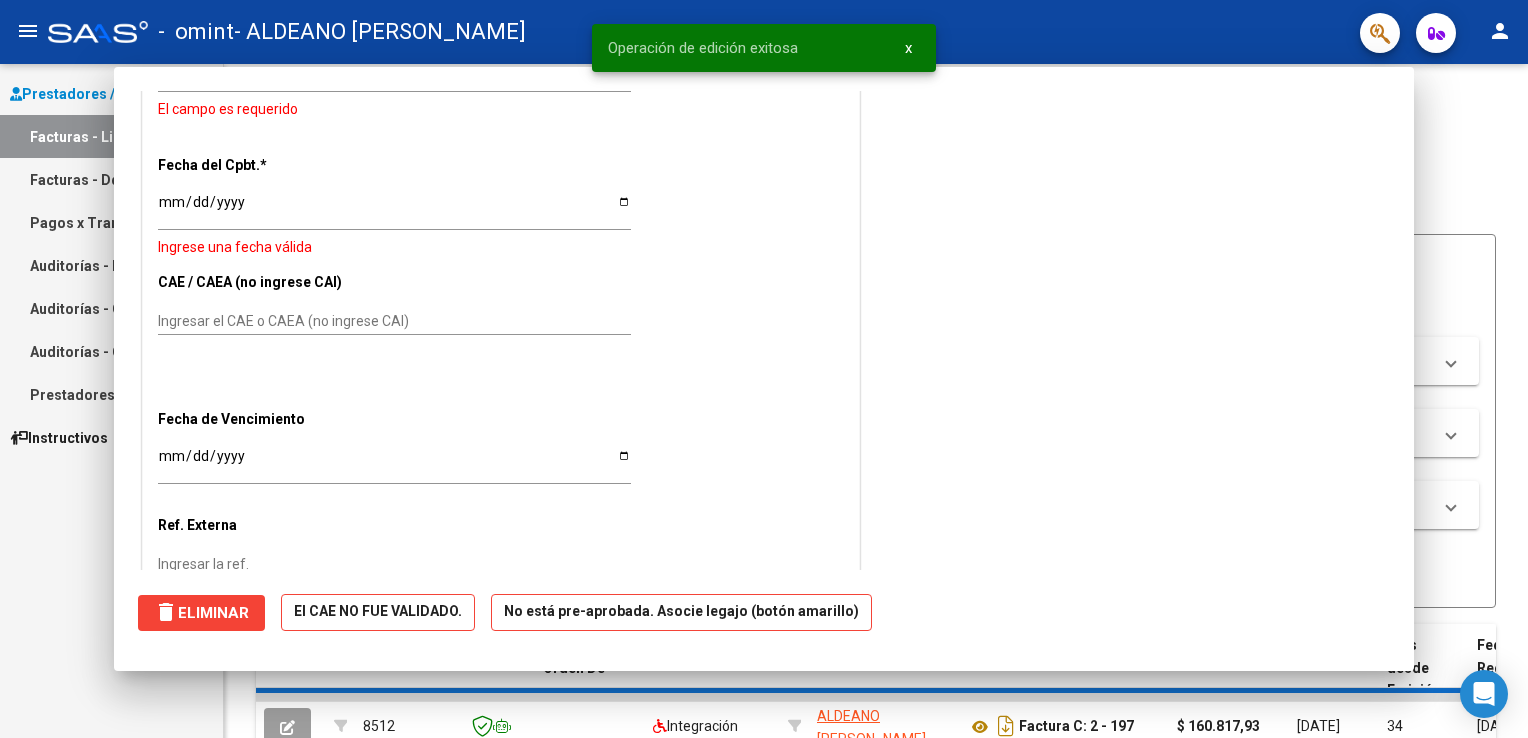 scroll, scrollTop: 0, scrollLeft: 0, axis: both 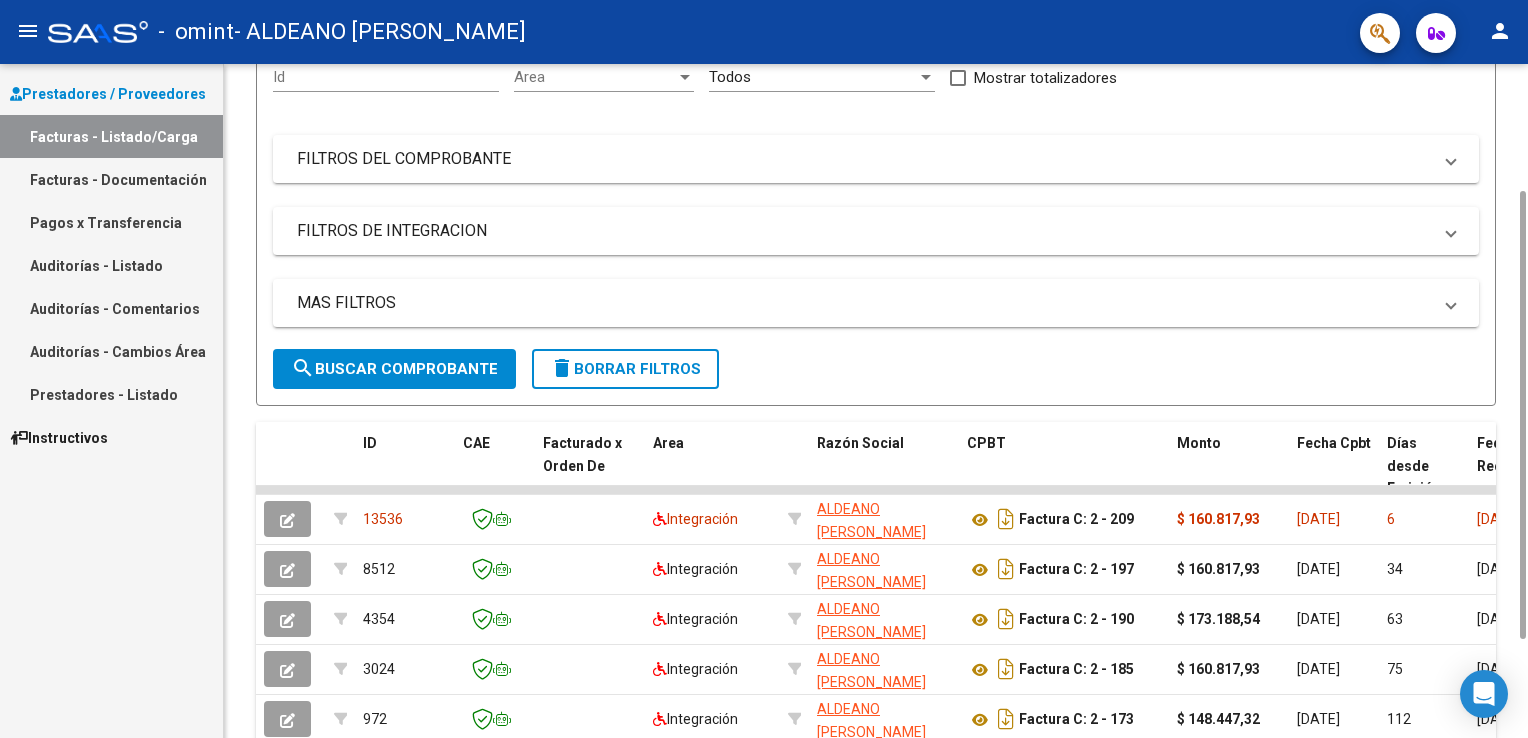 drag, startPoint x: 1523, startPoint y: 474, endPoint x: 1531, endPoint y: 624, distance: 150.21318 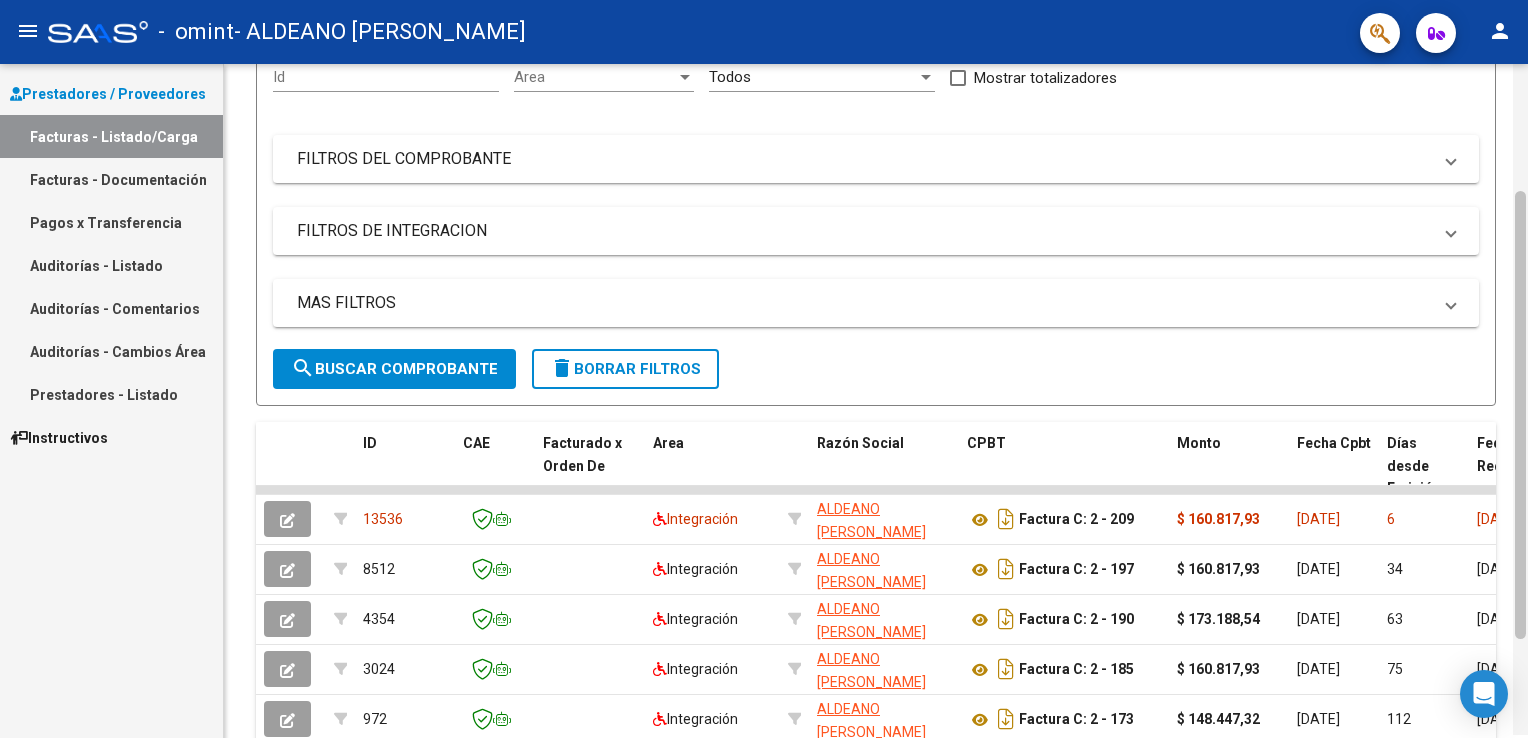 scroll, scrollTop: 200, scrollLeft: 0, axis: vertical 